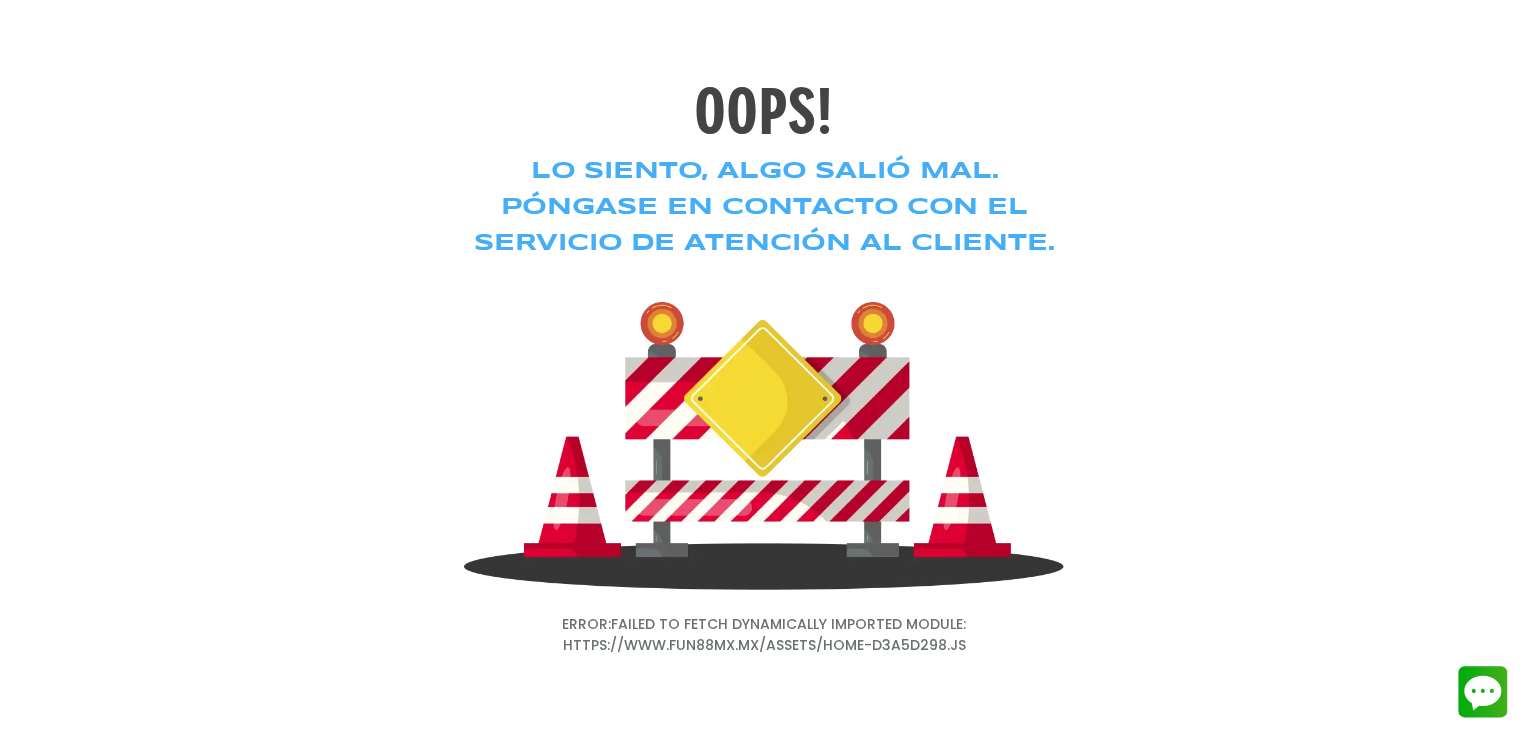 scroll, scrollTop: 0, scrollLeft: 0, axis: both 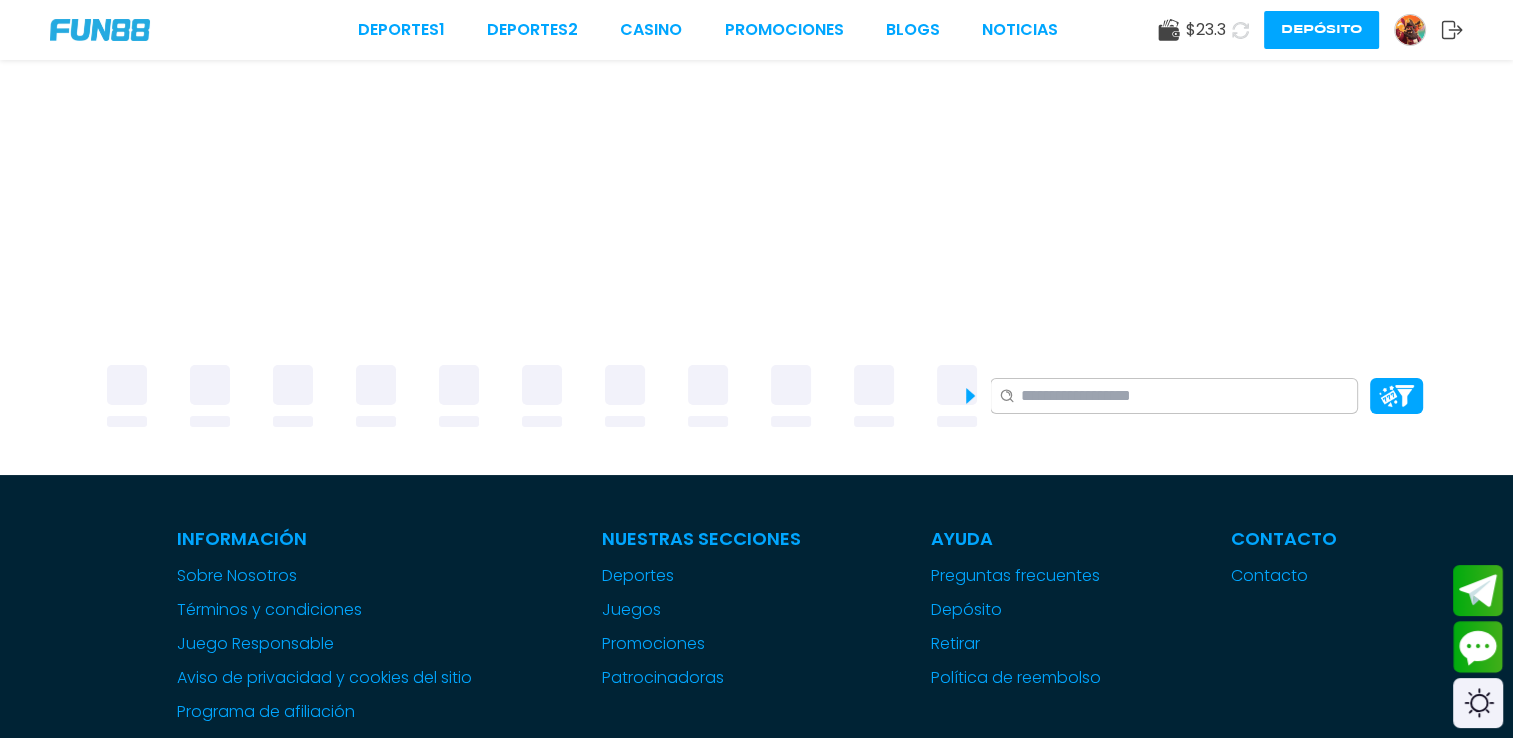 click 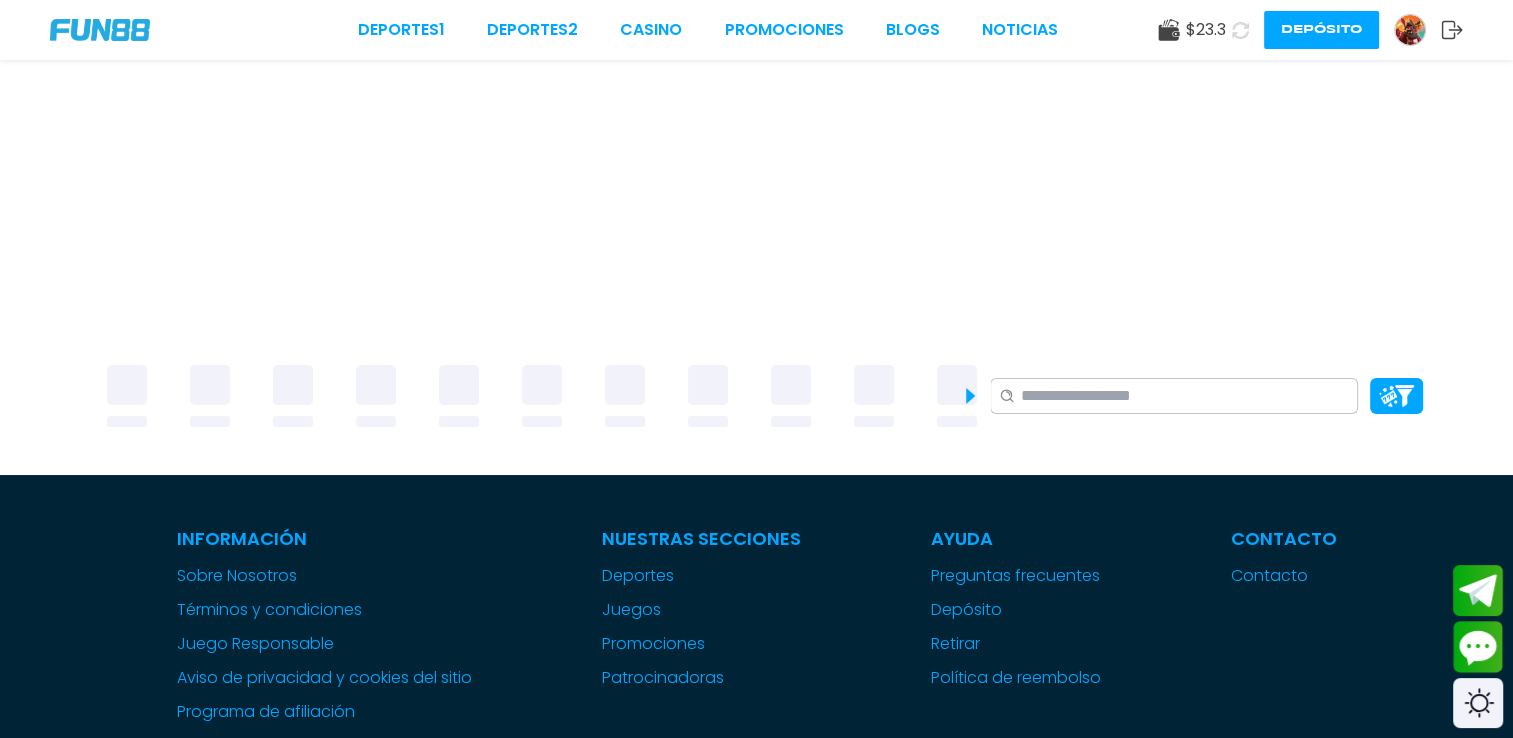 click 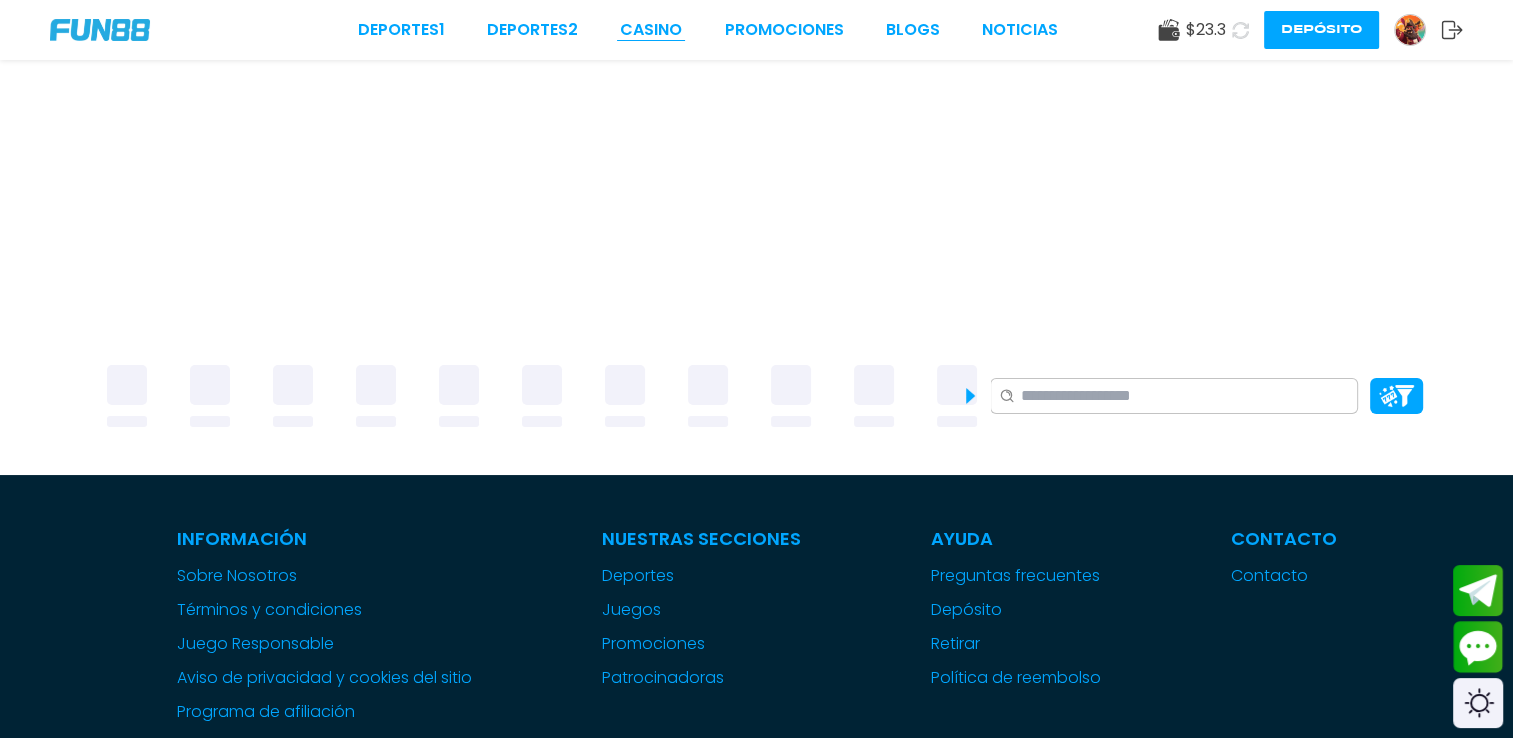 click on "CASINO" at bounding box center (651, 30) 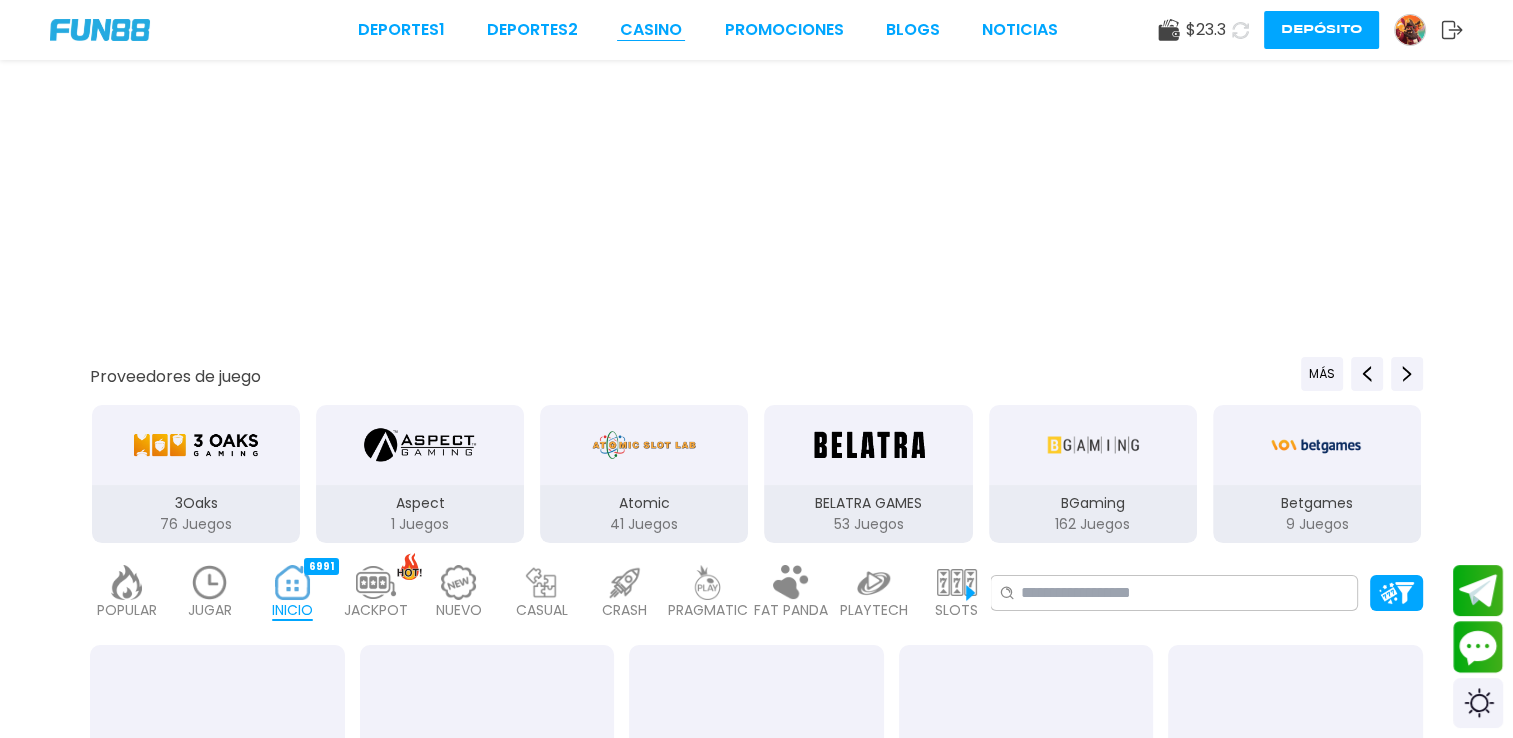 click on "CASINO" at bounding box center [651, 30] 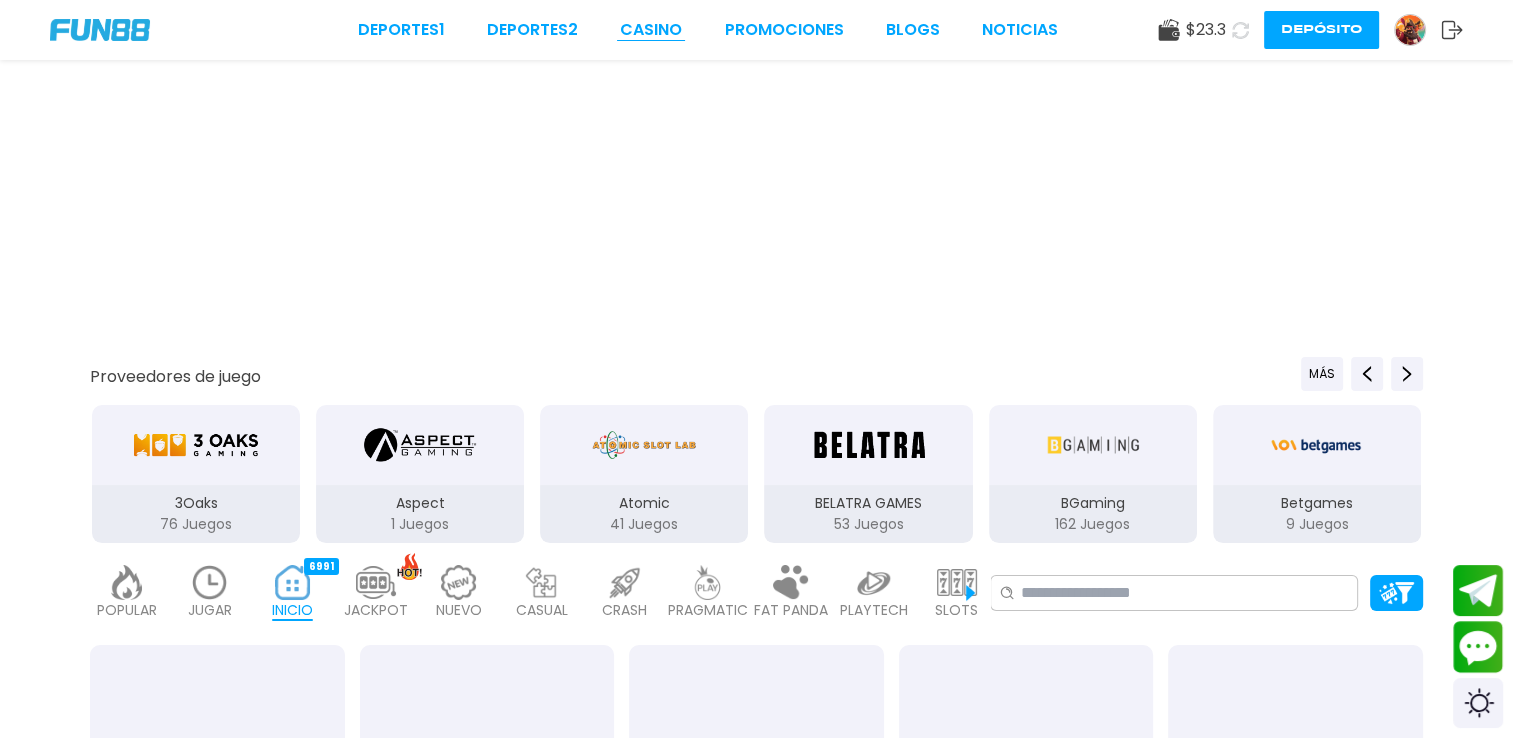 click on "CASINO" at bounding box center (651, 30) 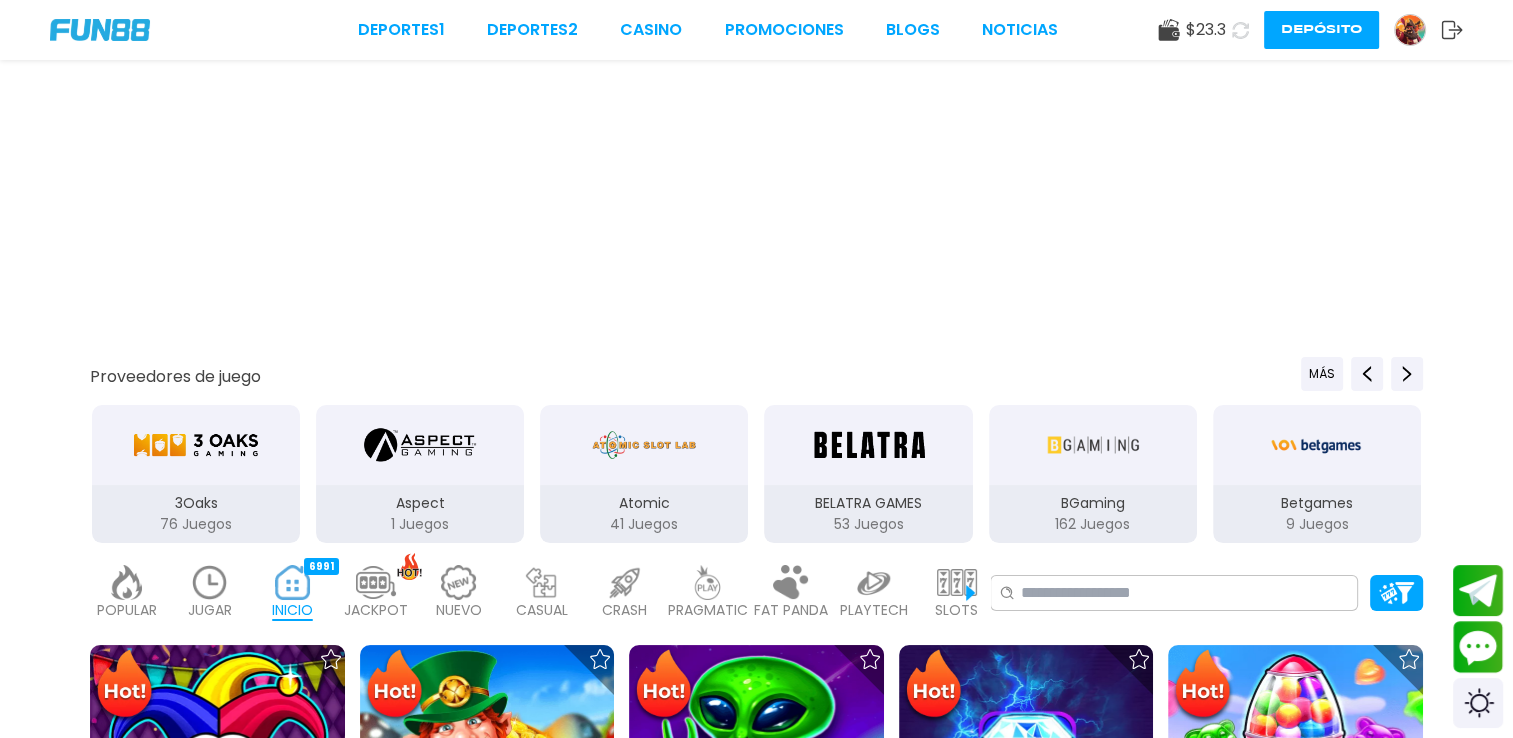 click at bounding box center [210, 582] 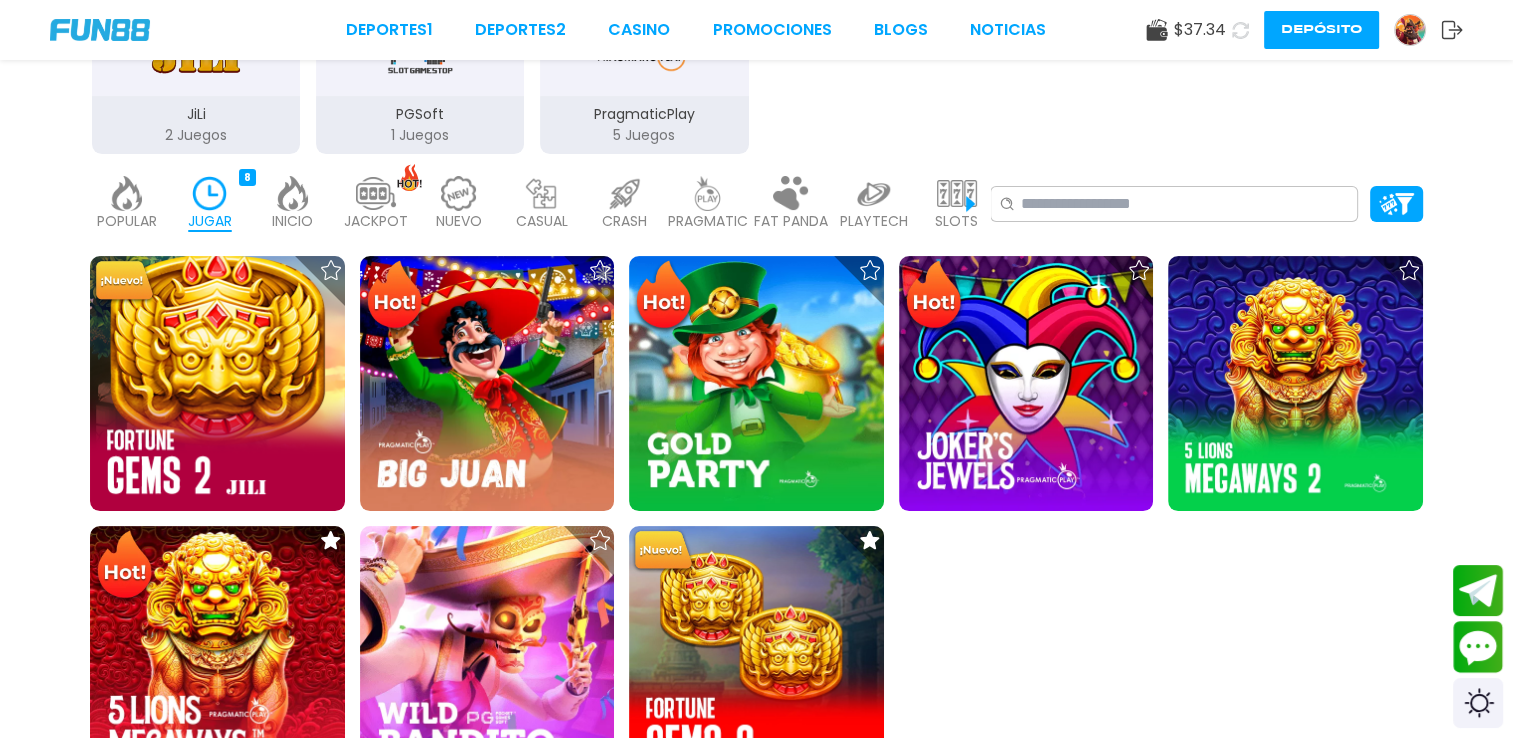 scroll, scrollTop: 480, scrollLeft: 0, axis: vertical 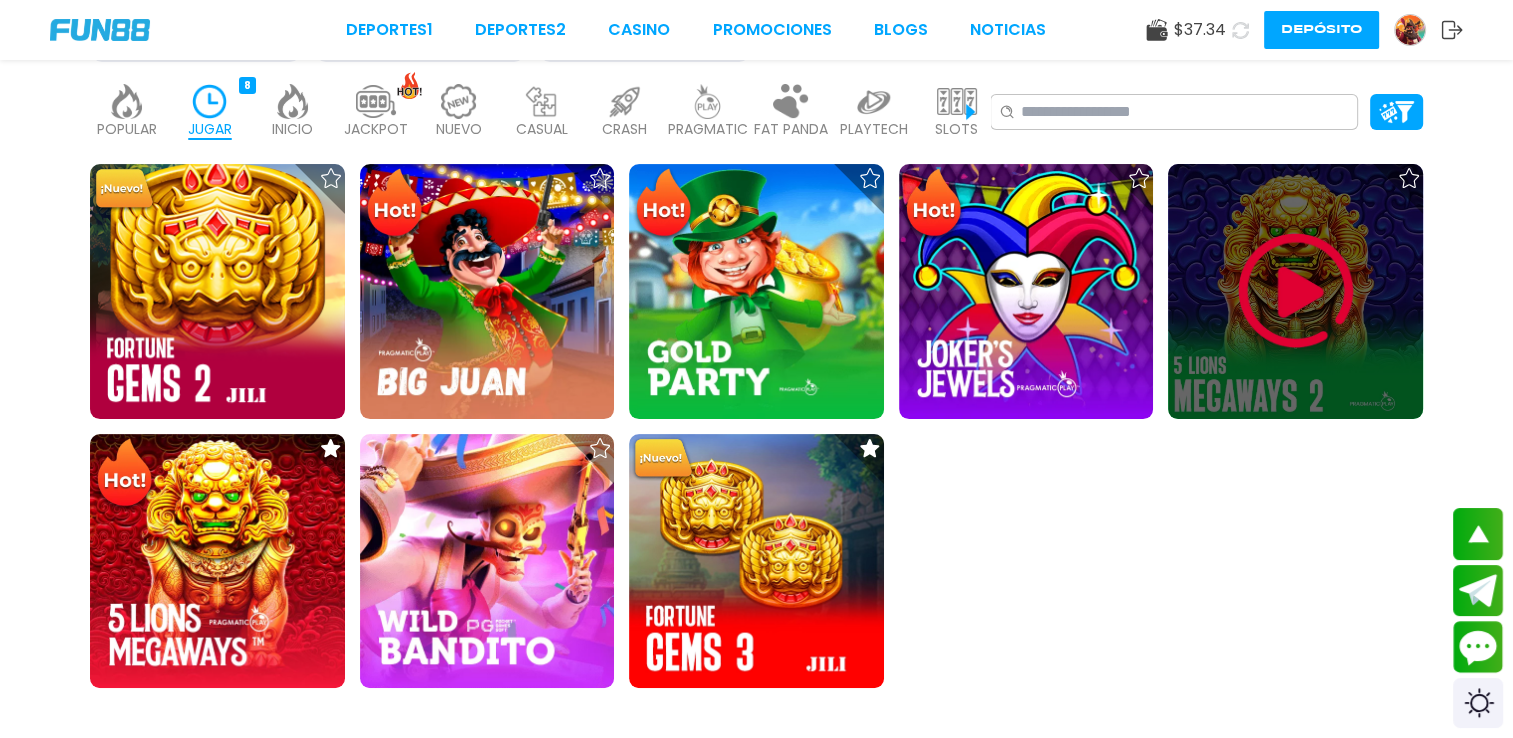click at bounding box center [1296, 291] 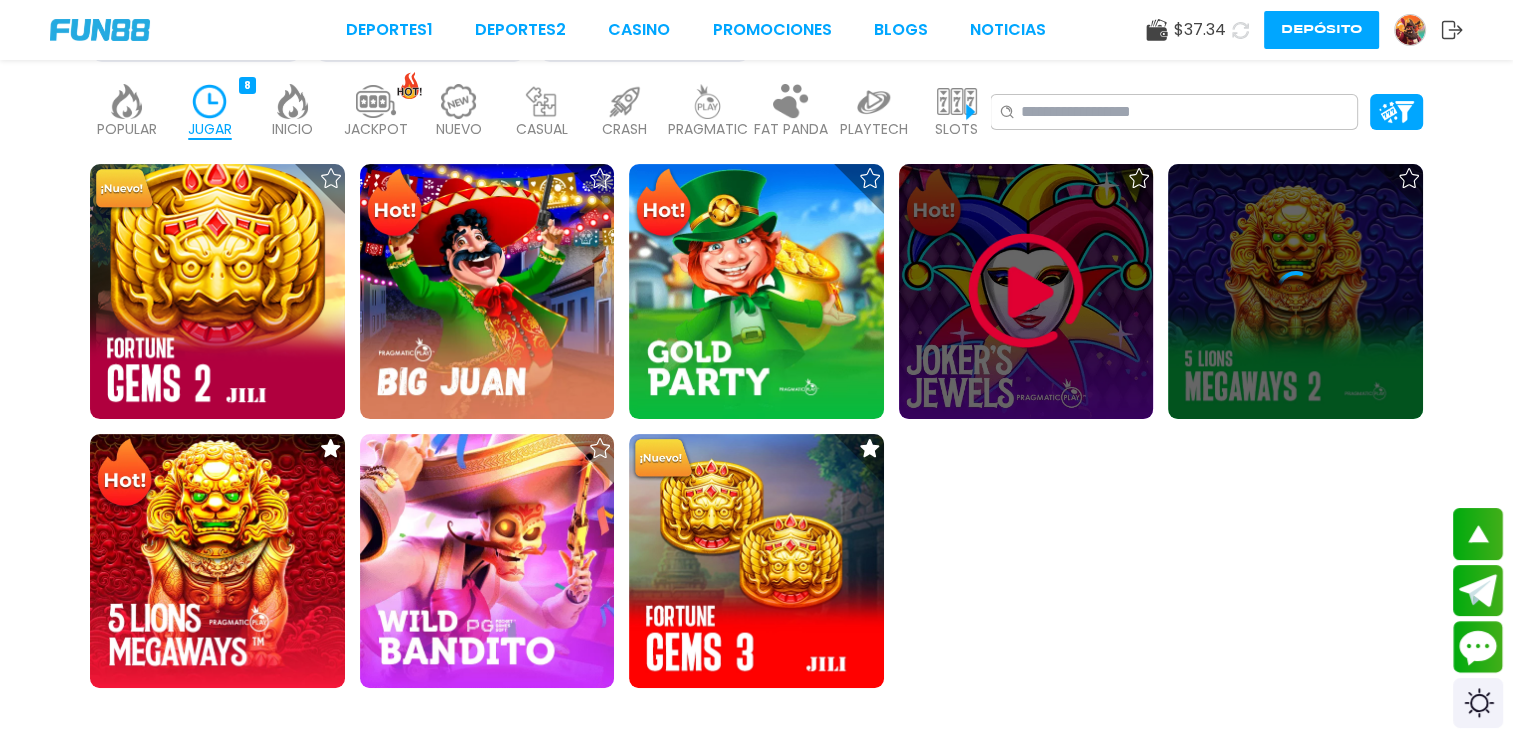 scroll, scrollTop: 0, scrollLeft: 0, axis: both 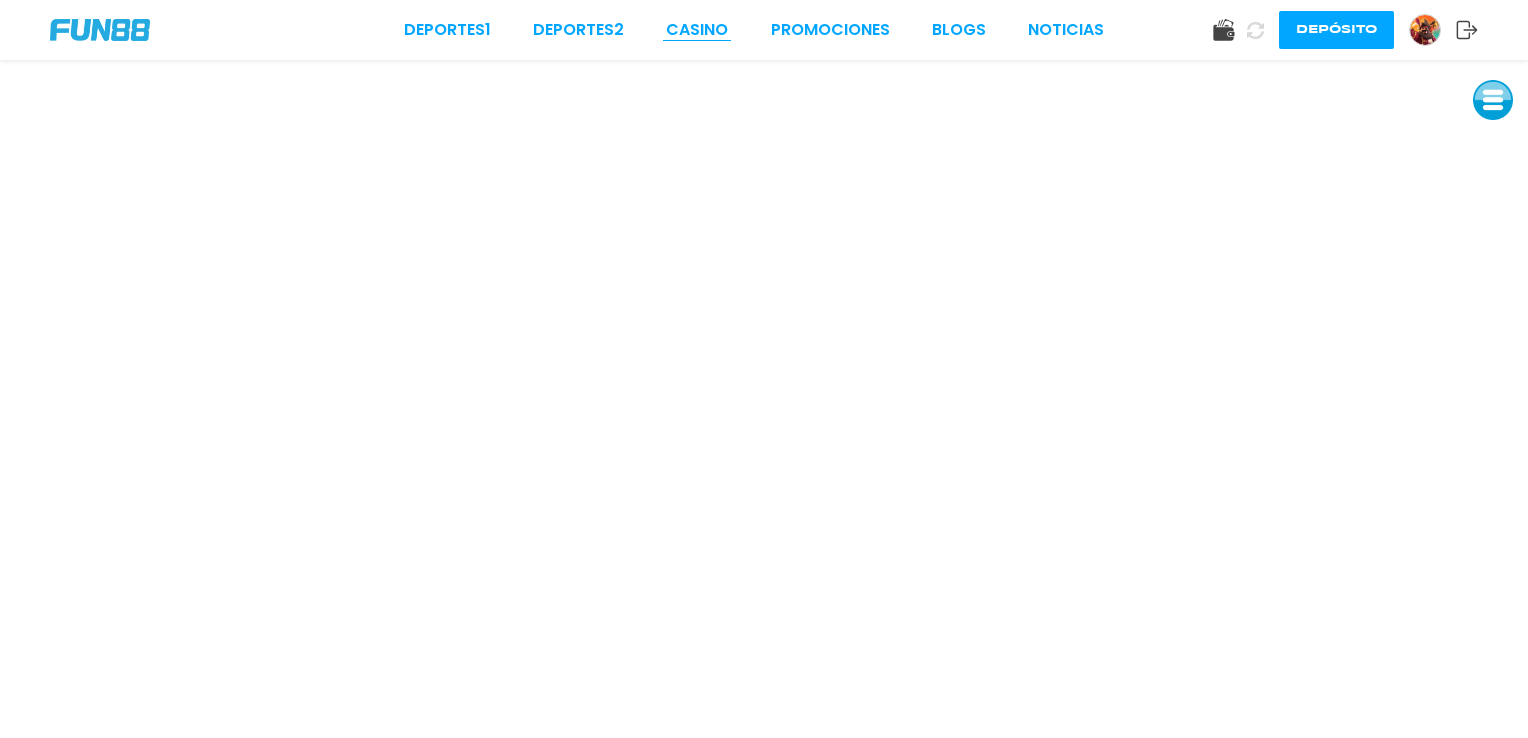 click on "CASINO" at bounding box center [697, 30] 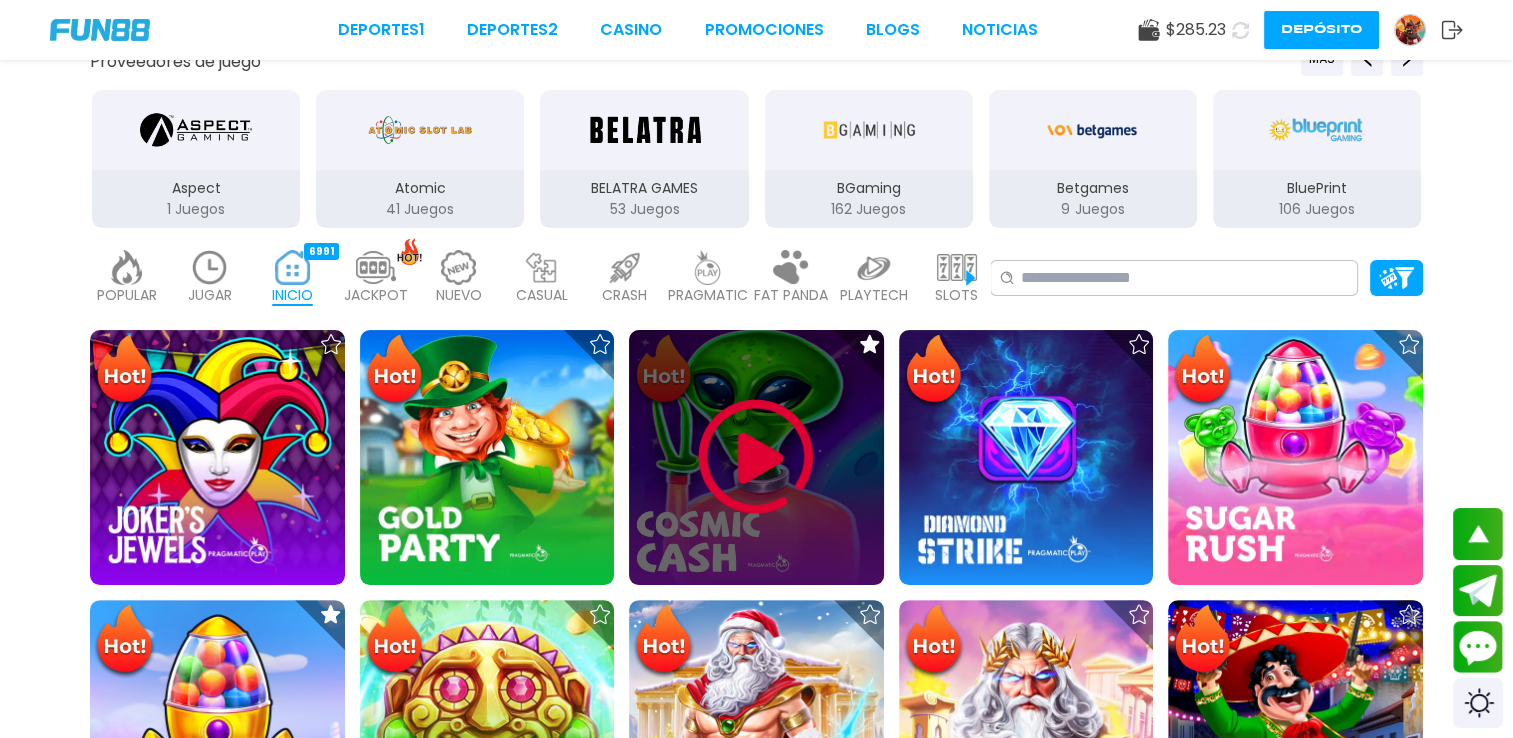scroll, scrollTop: 560, scrollLeft: 0, axis: vertical 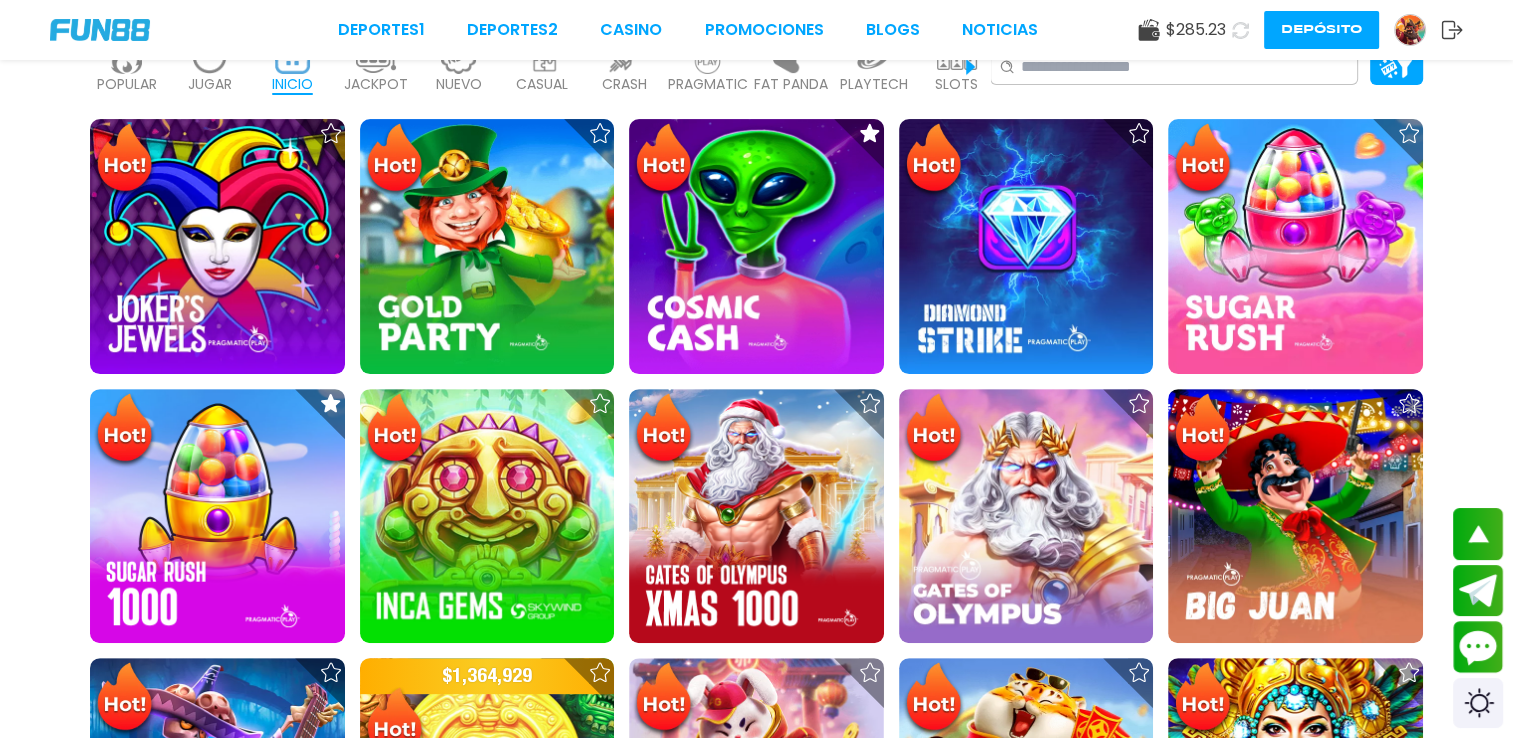 click on "JUGAR" at bounding box center (210, 84) 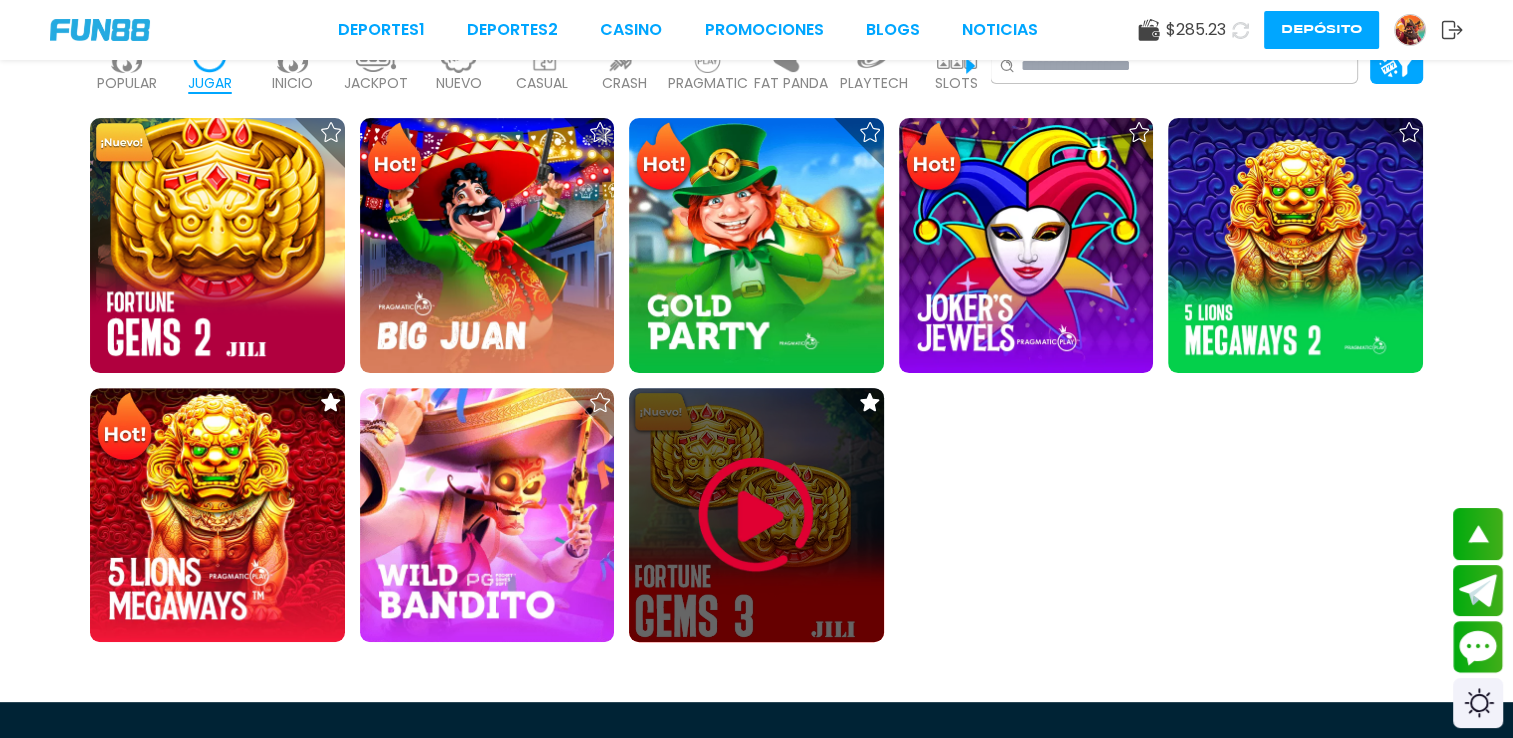 click at bounding box center (756, 515) 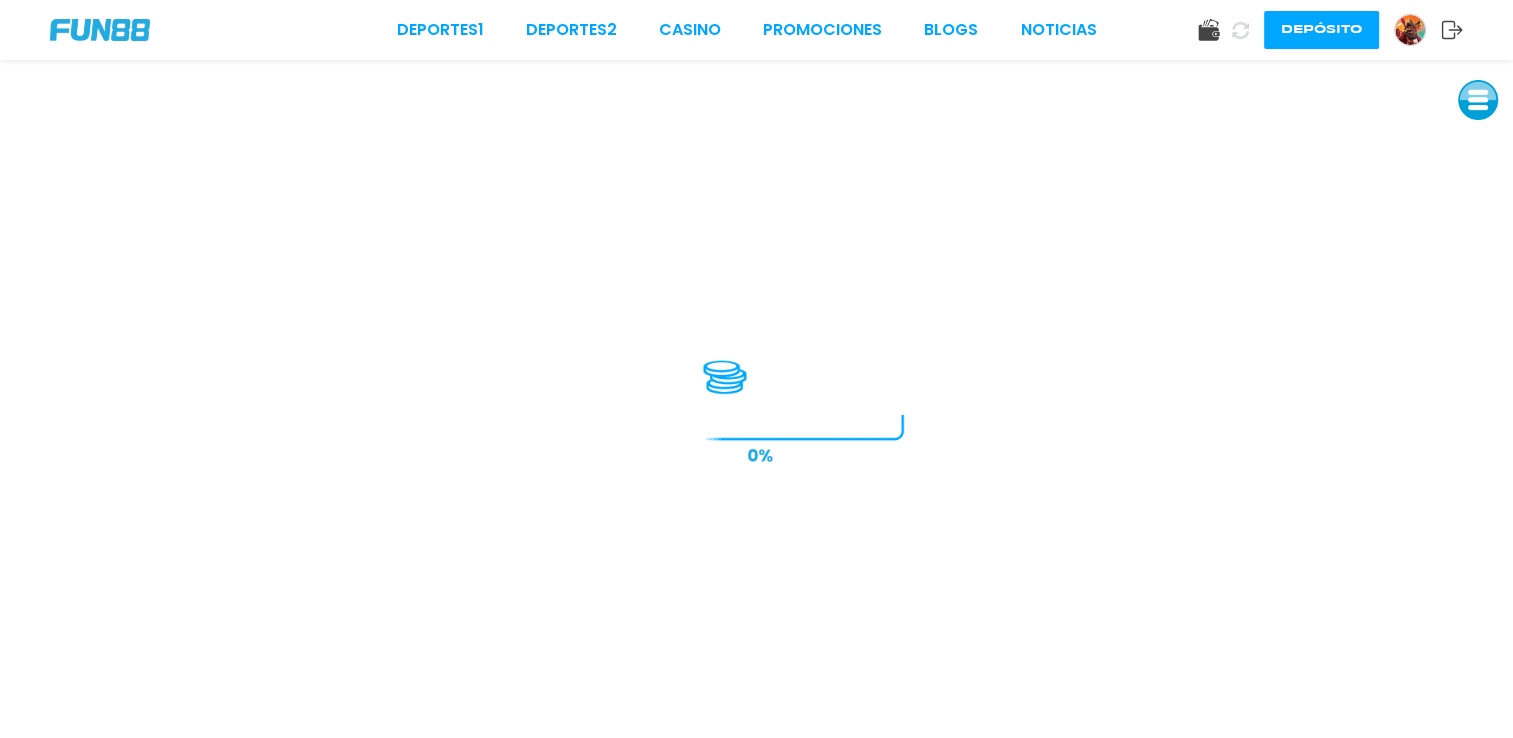 scroll, scrollTop: 0, scrollLeft: 0, axis: both 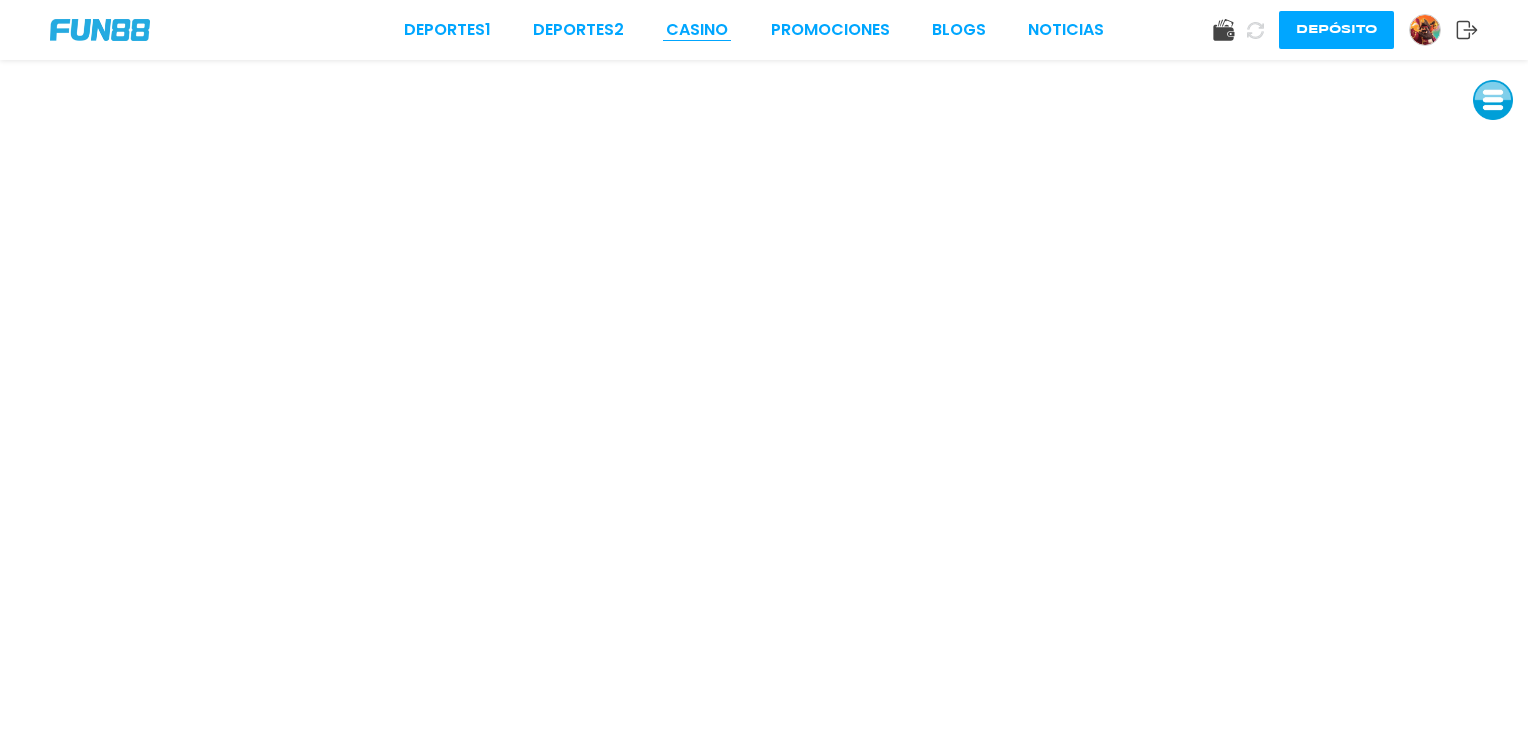 click on "CASINO" at bounding box center (697, 30) 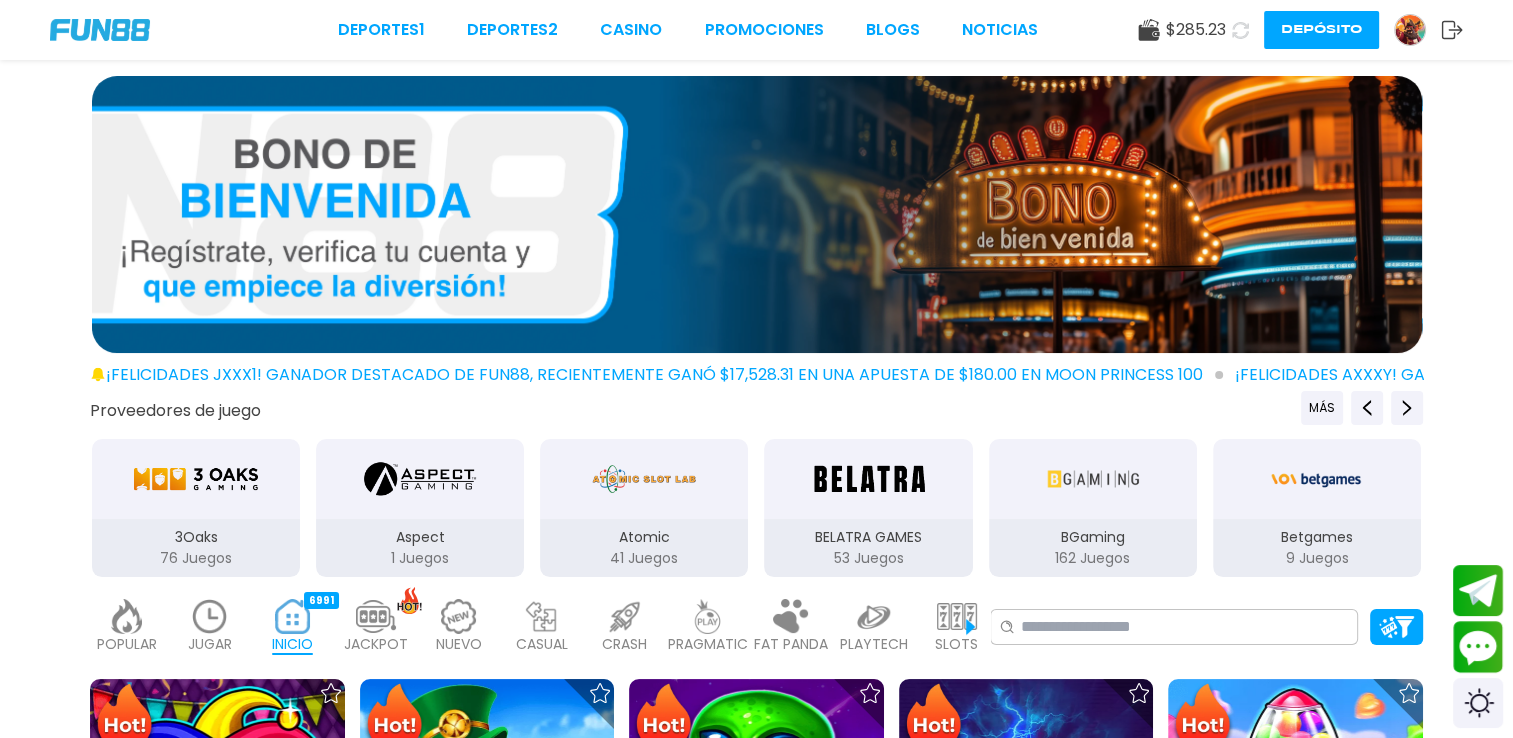 click at bounding box center (210, 616) 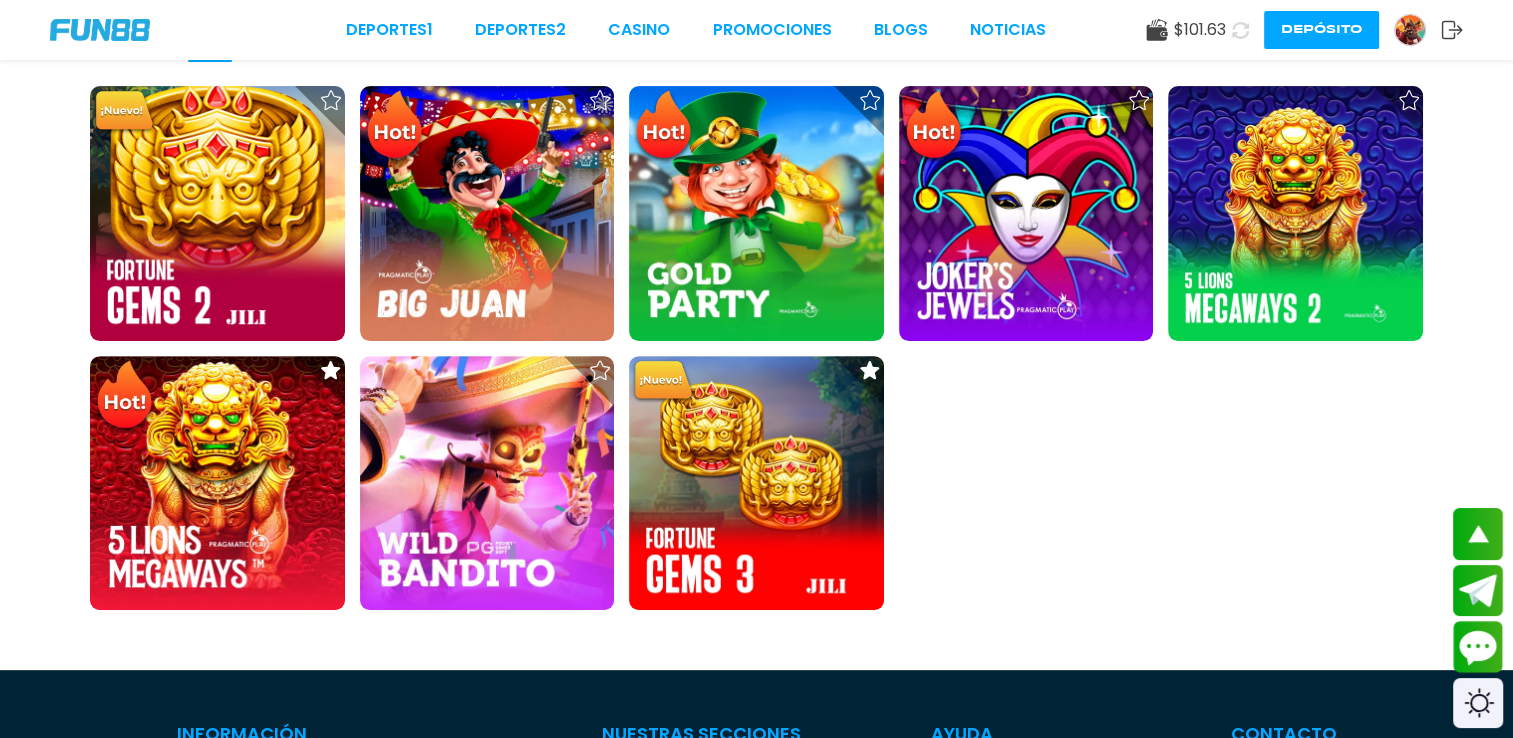scroll, scrollTop: 600, scrollLeft: 0, axis: vertical 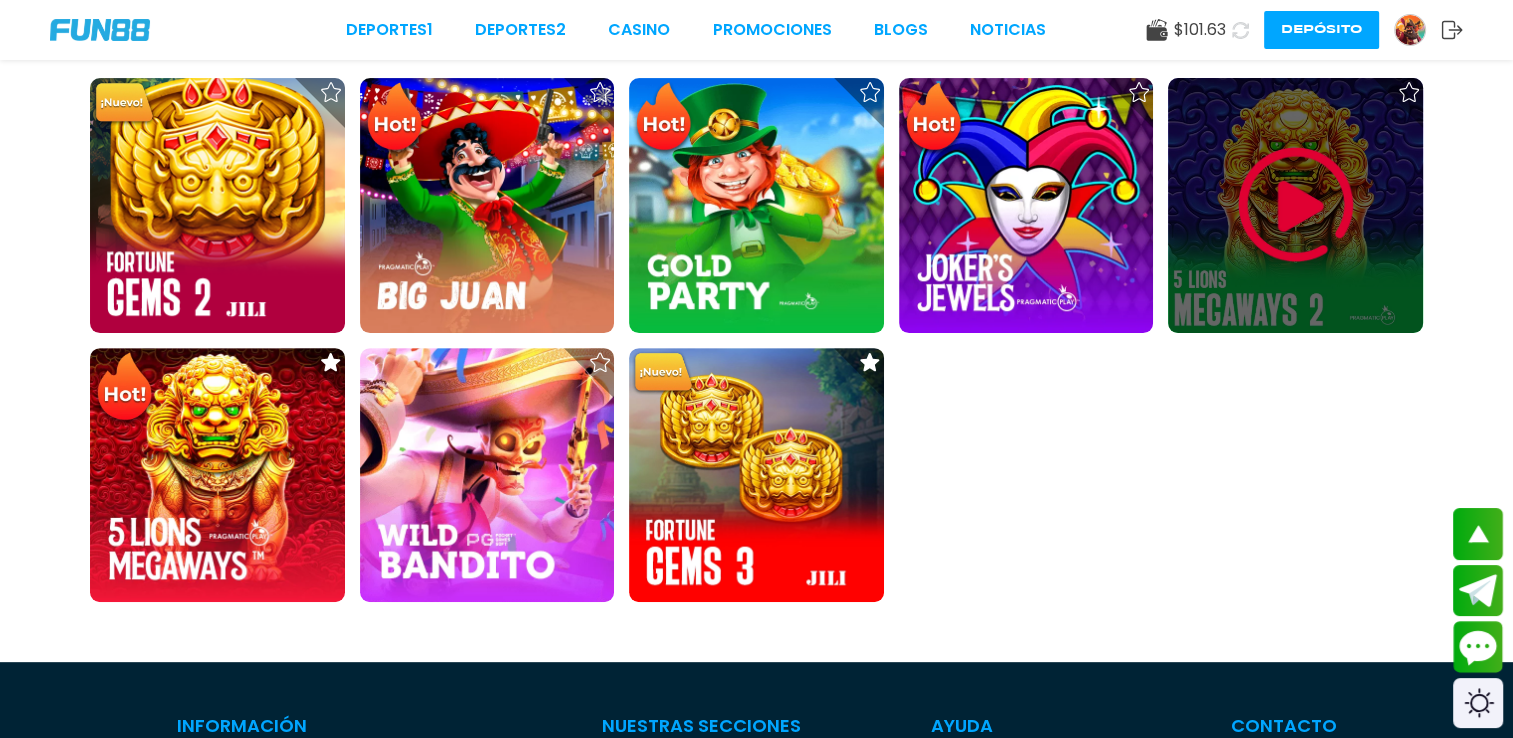 click at bounding box center [1296, 205] 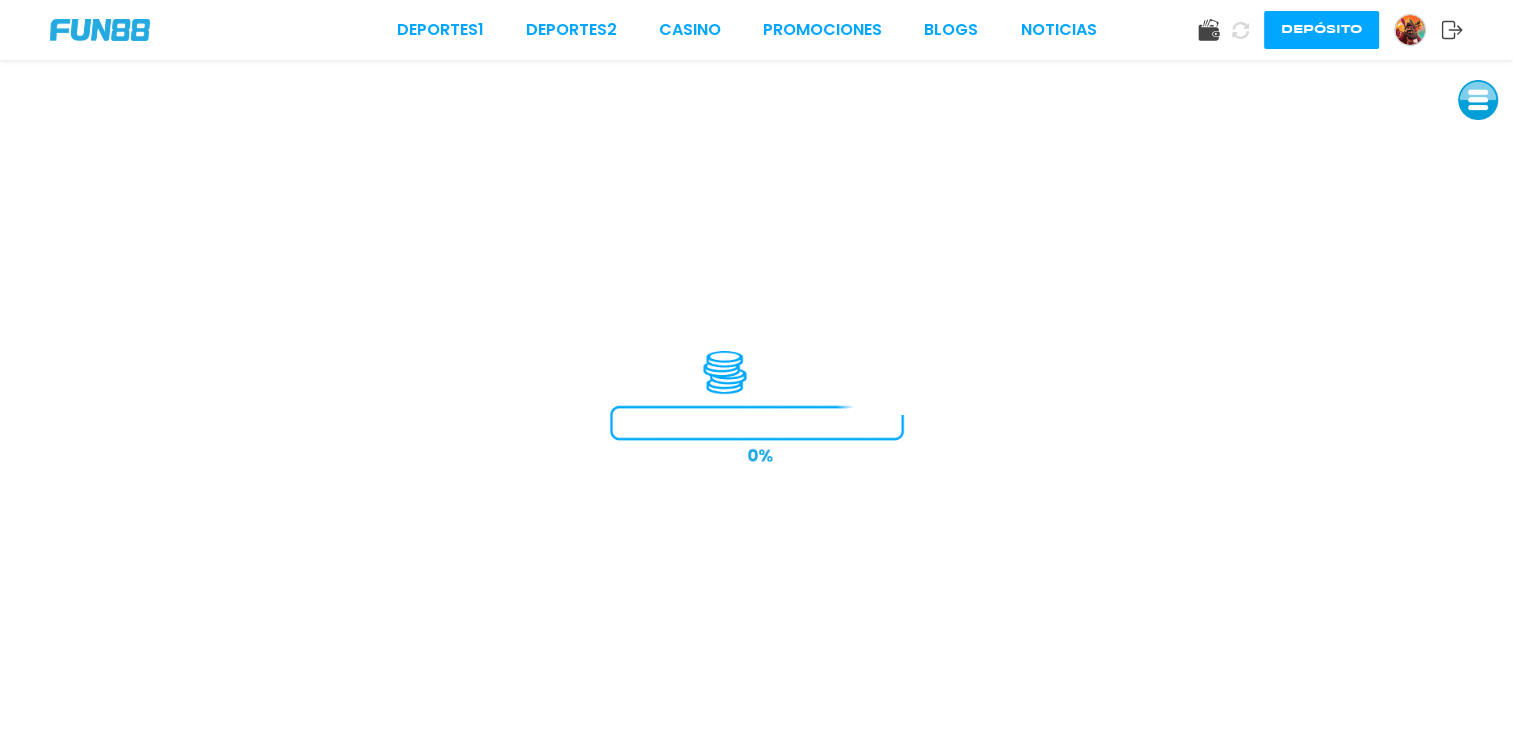 scroll, scrollTop: 0, scrollLeft: 0, axis: both 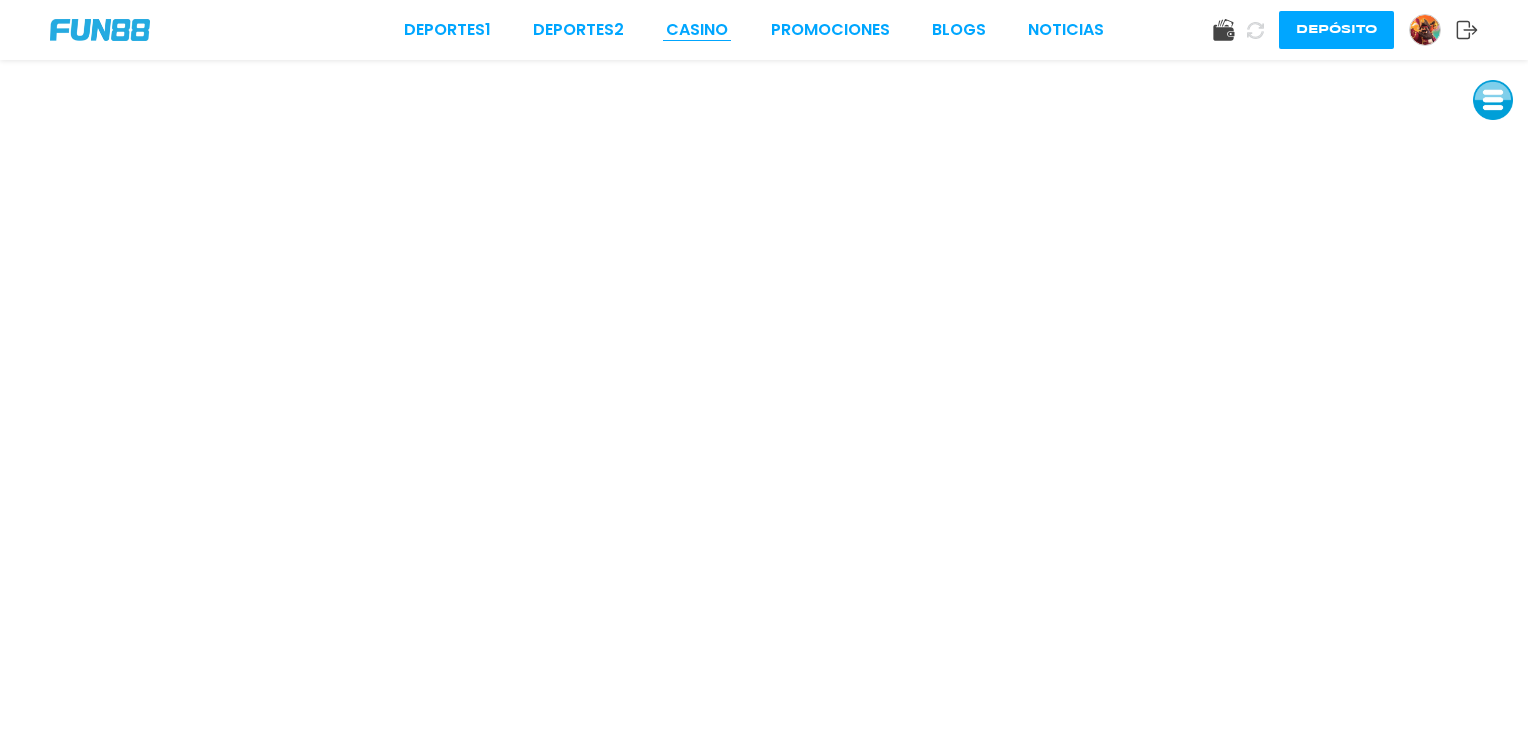 click on "CASINO" at bounding box center (697, 30) 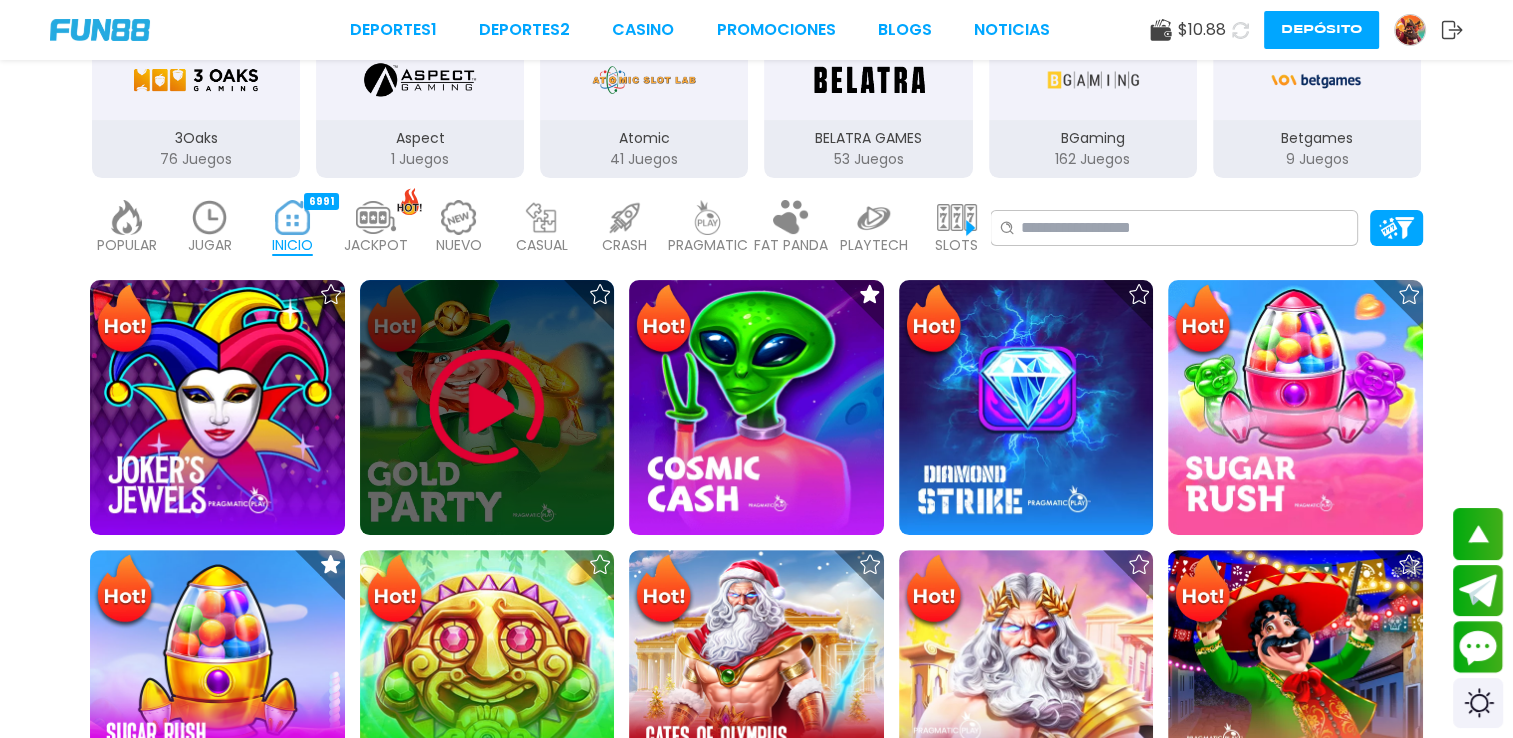 scroll, scrollTop: 440, scrollLeft: 0, axis: vertical 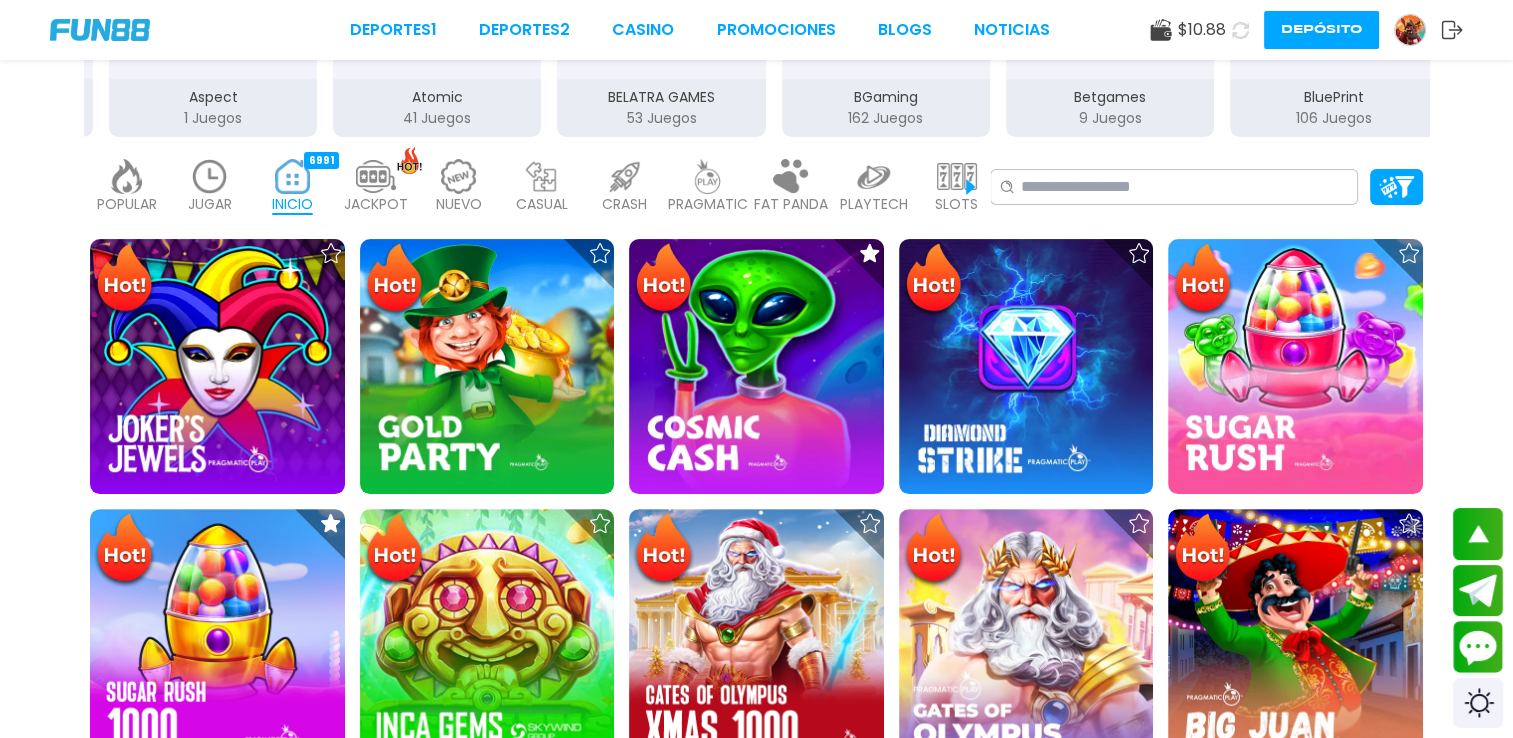 click at bounding box center [210, 176] 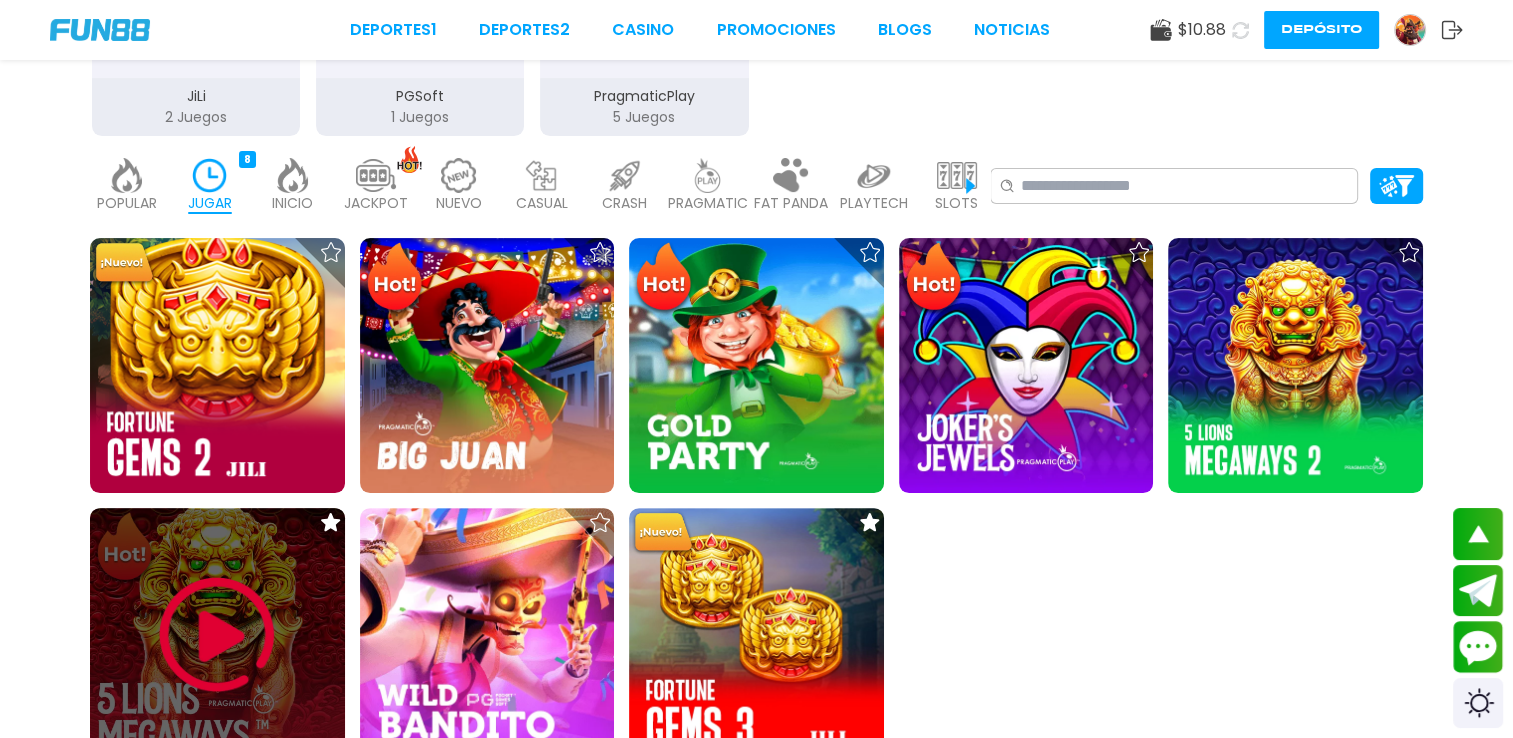 click at bounding box center [217, 635] 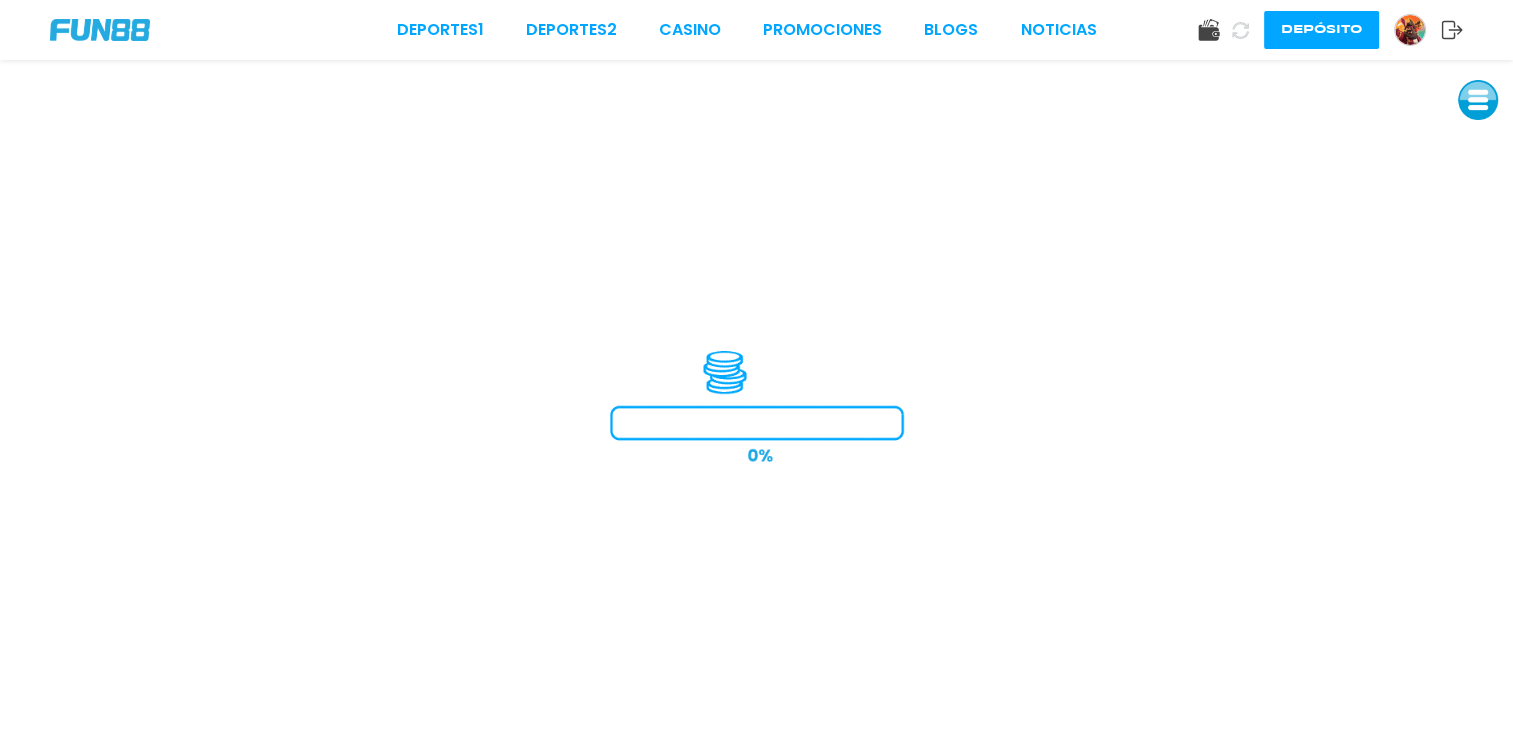 scroll, scrollTop: 0, scrollLeft: 0, axis: both 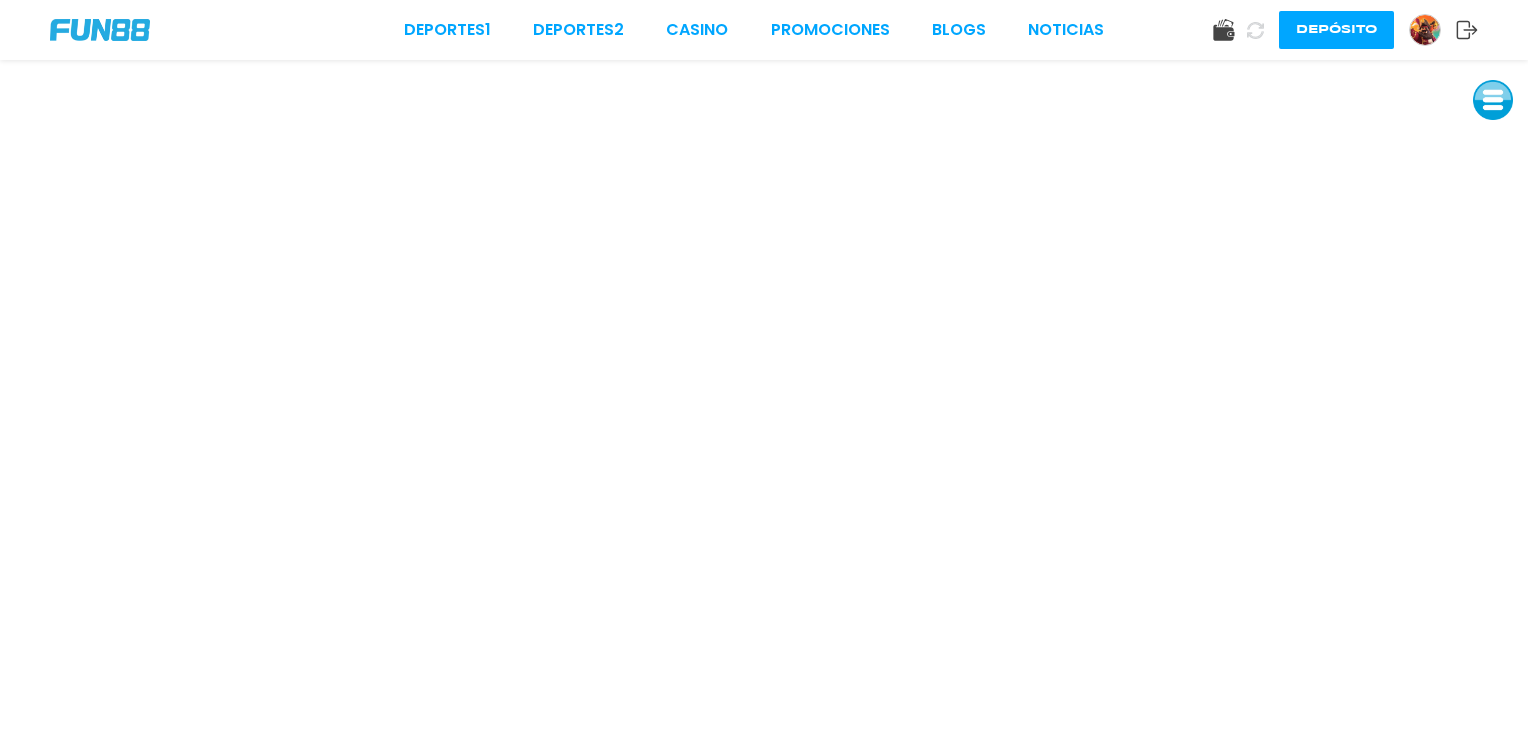 click at bounding box center (1425, 30) 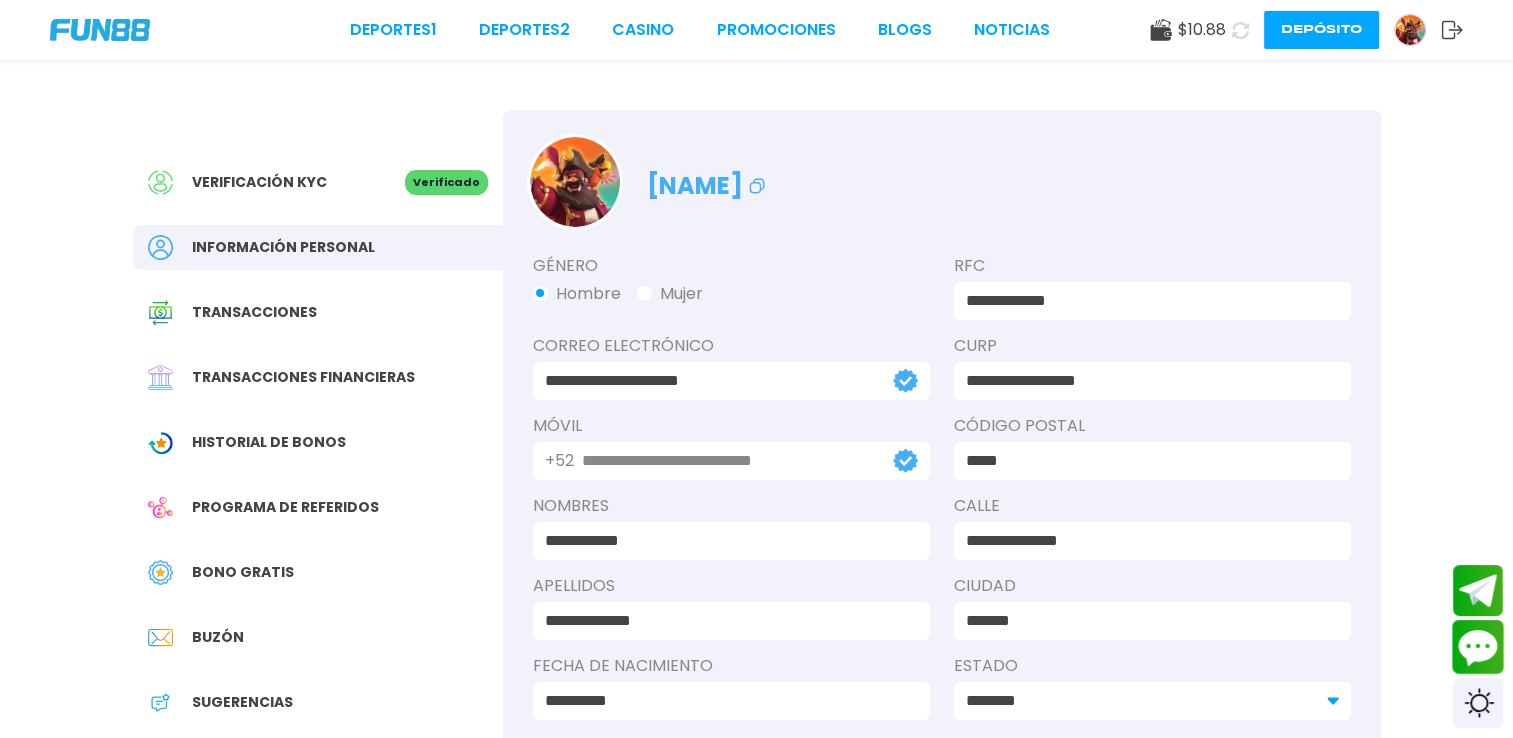 click at bounding box center [1478, 647] 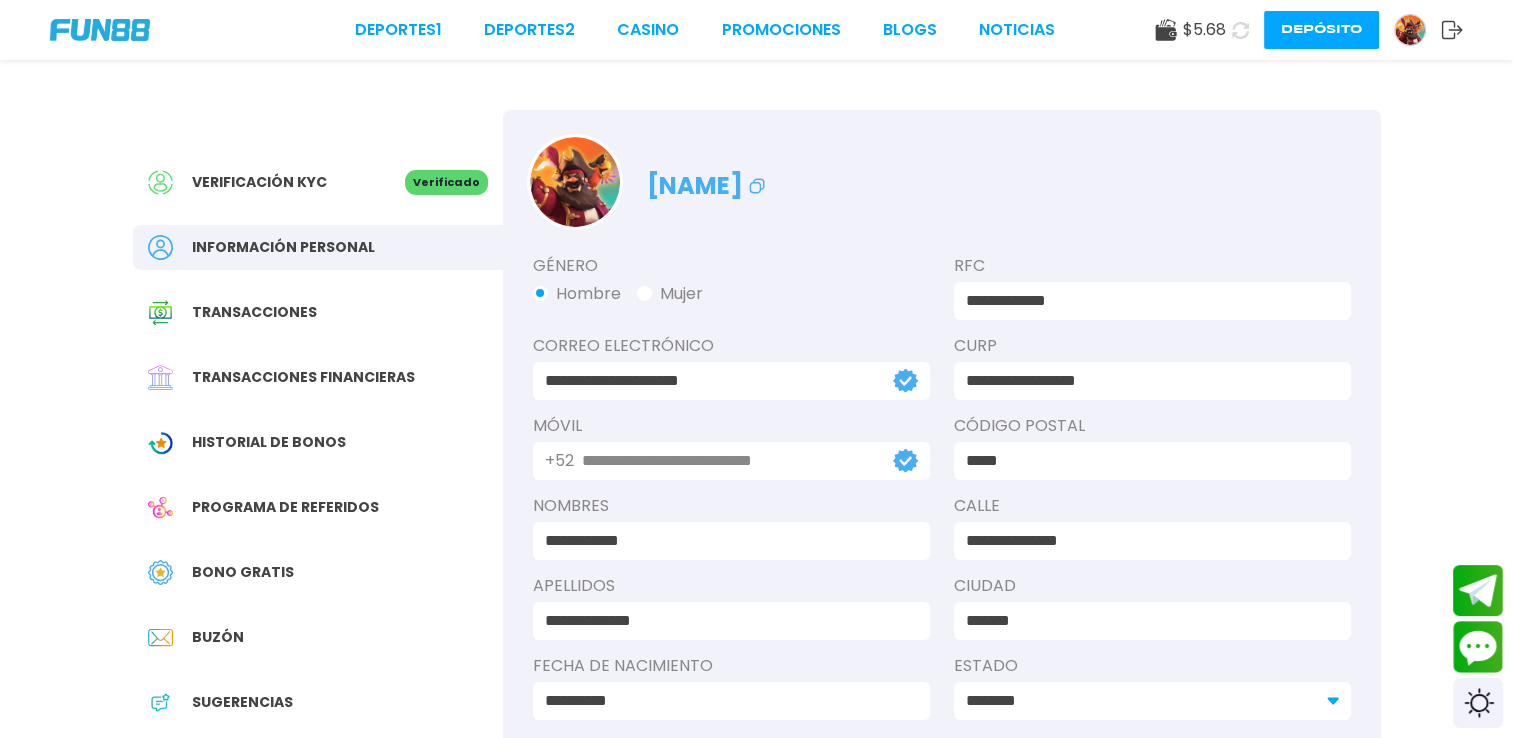 click on "Historial de Bonos" at bounding box center [269, 442] 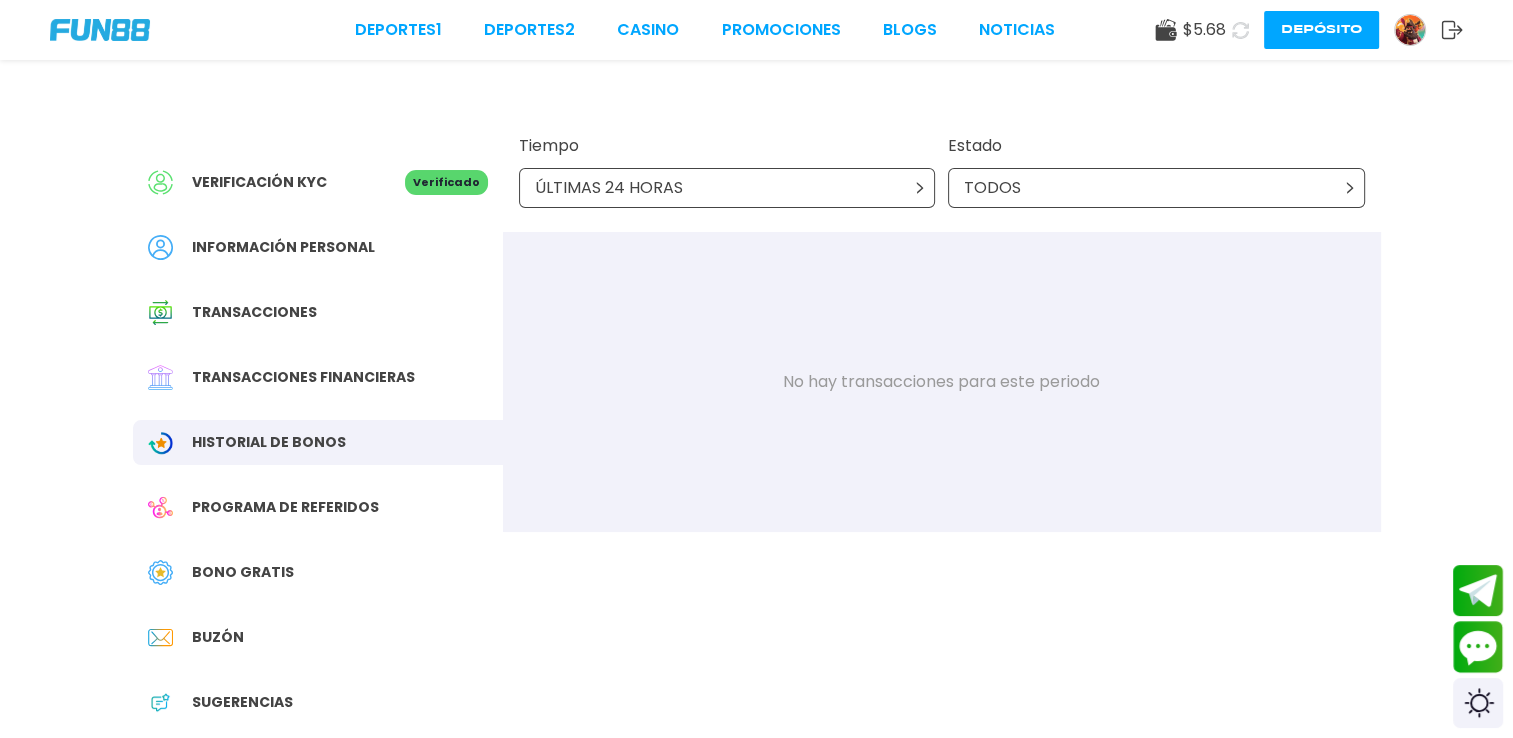 click on "Transacciones financieras" at bounding box center [303, 377] 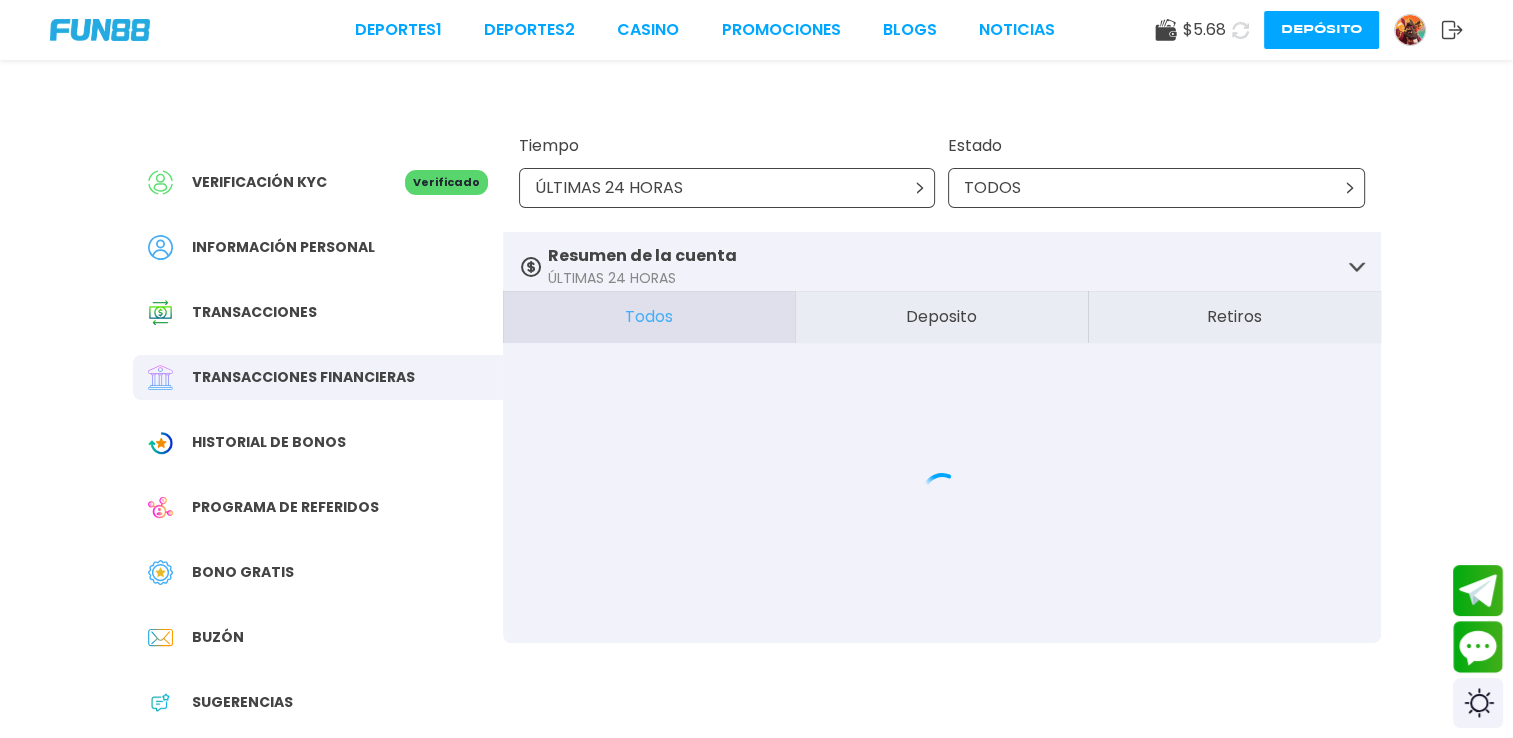 click on "Retiros" at bounding box center [1234, 317] 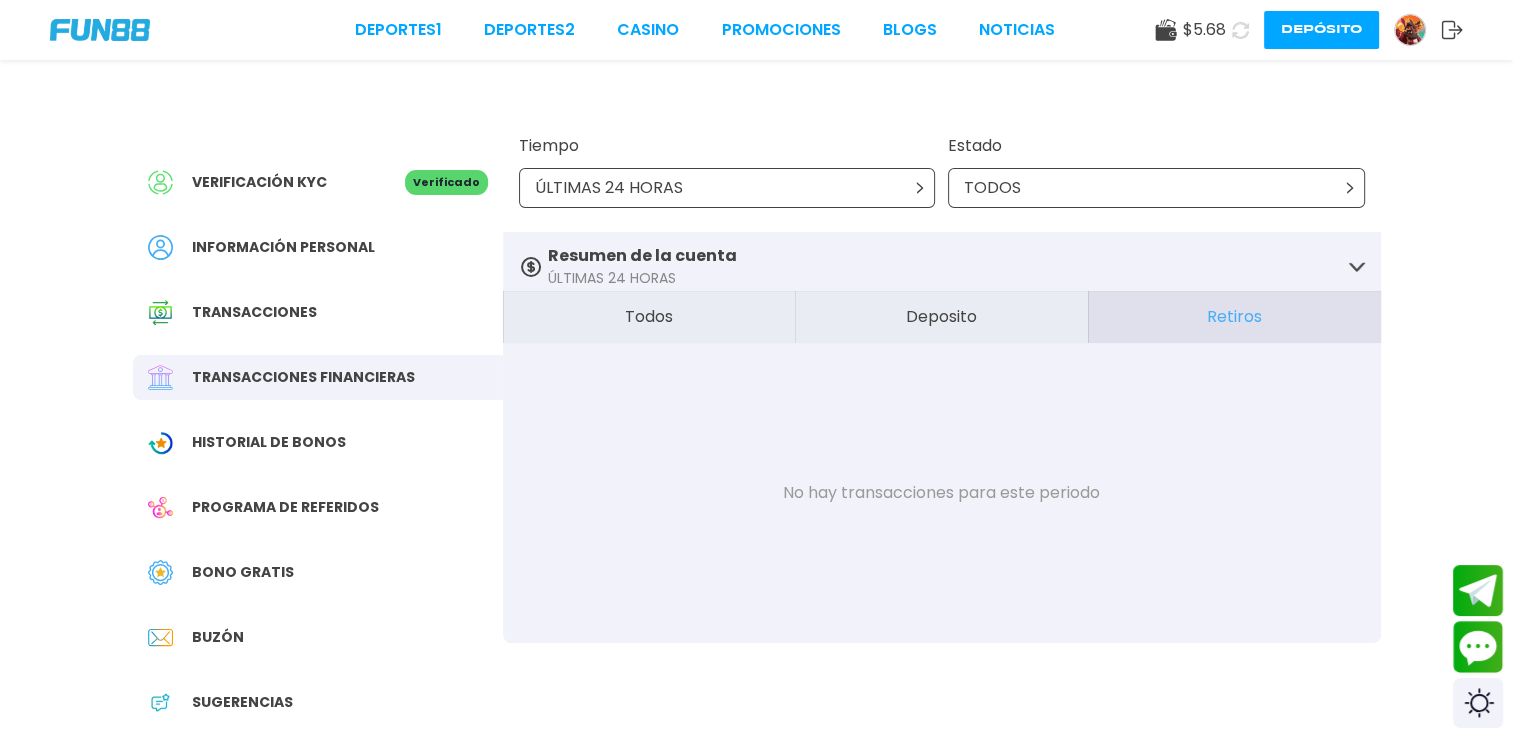 click on "Todos" at bounding box center [649, 317] 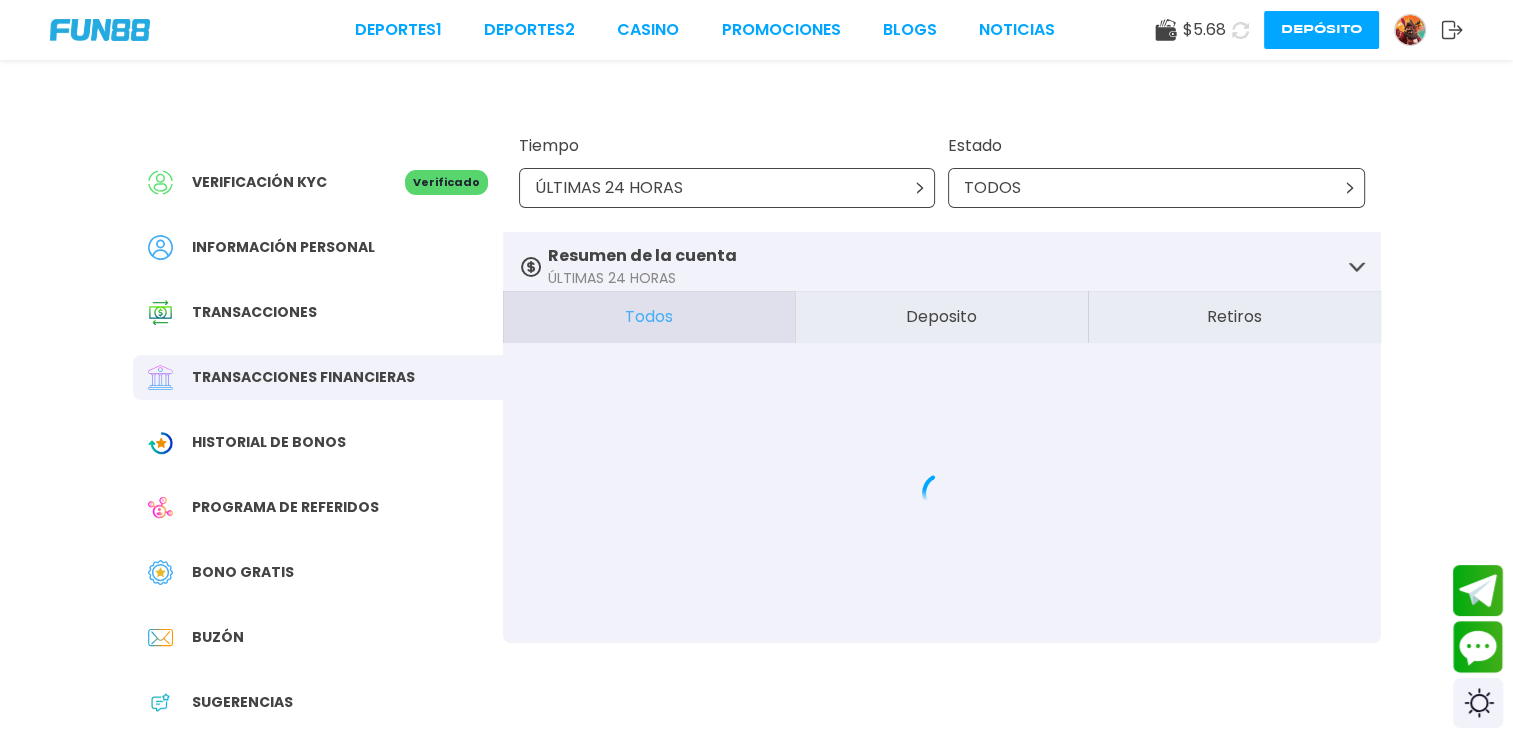 click at bounding box center (942, 493) 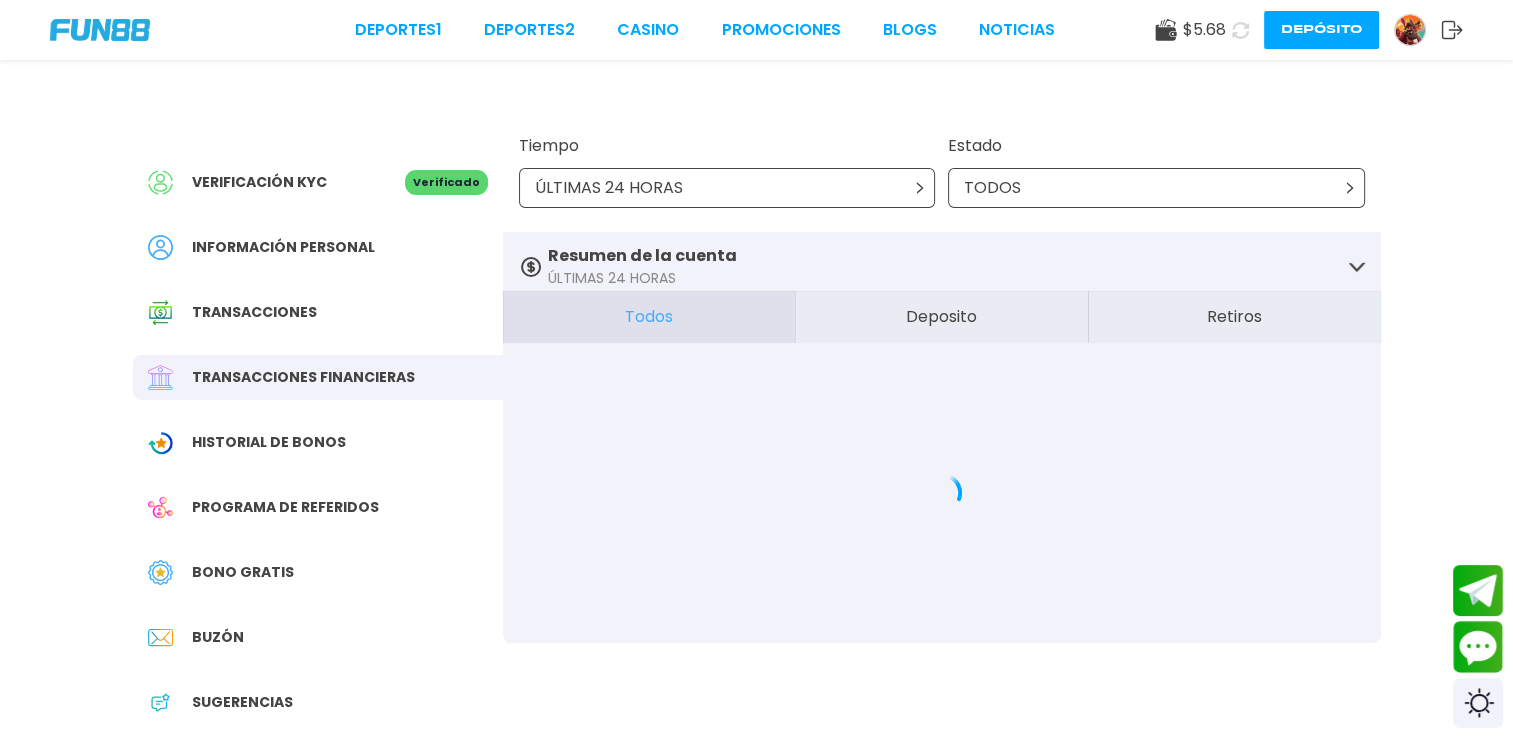 click at bounding box center [942, 493] 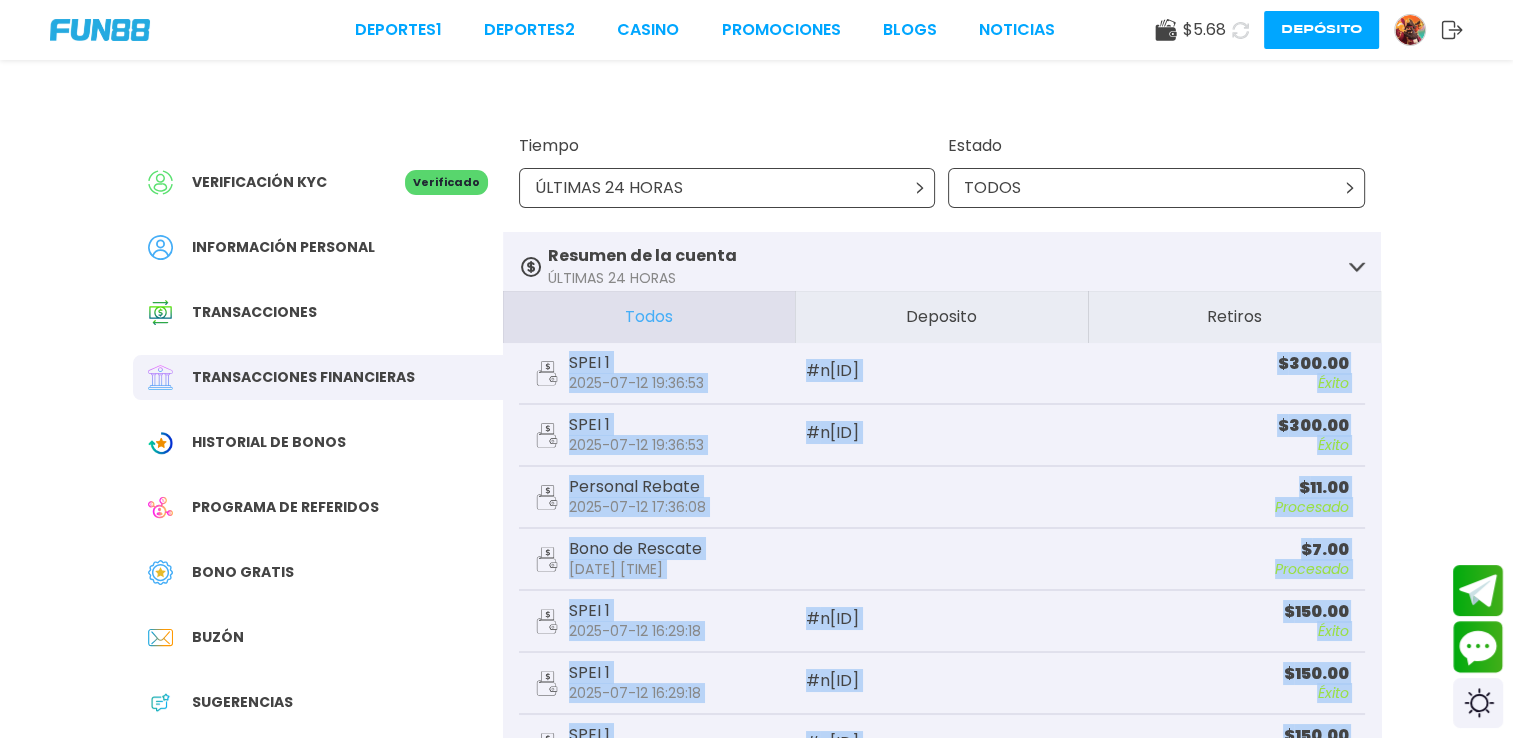 click on "Verificación KYC Verificado Información personal Transacciones Transacciones financieras Historial de Bonos Programa de referidos Bono Gratis Buzón Sugerencias Tiempo ÚLTIMAS 24 HORAS Estado TODOS Resumen de la cuenta ÚLTIMAS 24 HORAS victorias totales MX$ 0.00 Apuestas totales MX$ 0.00 Depósitos totales MX$ 799.00 Retiros totales MX$ 0.00 comisión total MX$ 0.00 Todos Deposito Retiros SPEI 1 [DATE] [TIME] # n[ID] $ 300.00 Éxito SPEI 1 [DATE] [TIME] # n[ID] $ 300.00 Éxito Personal Rebate [DATE] [TIME] $ 11.00 Procesado Bono de Rescate [DATE] [TIME] $ 7.00 Procesado SPEI 1 [DATE] [TIME] # n[ID] $ 150.00 Éxito SPEI 1 [DATE] [TIME] # n[ID] $ 150.00 Éxito SPEI 1 [DATE] [TIME] # n[ID] $ 150.00 Pendiente SPEI 1 [DATE] [TIME] # n[ID] $ 150.00 Pendiente Bono de Rescate [DATE] [TIME] $ 5.00 Procesado SPEI 1 [DATE] [TIME] # n[ID] $ 100.00 Éxito SPEI 1 [DATE] [TIME] # n[ID] $ [NUM]" at bounding box center [756, 521] 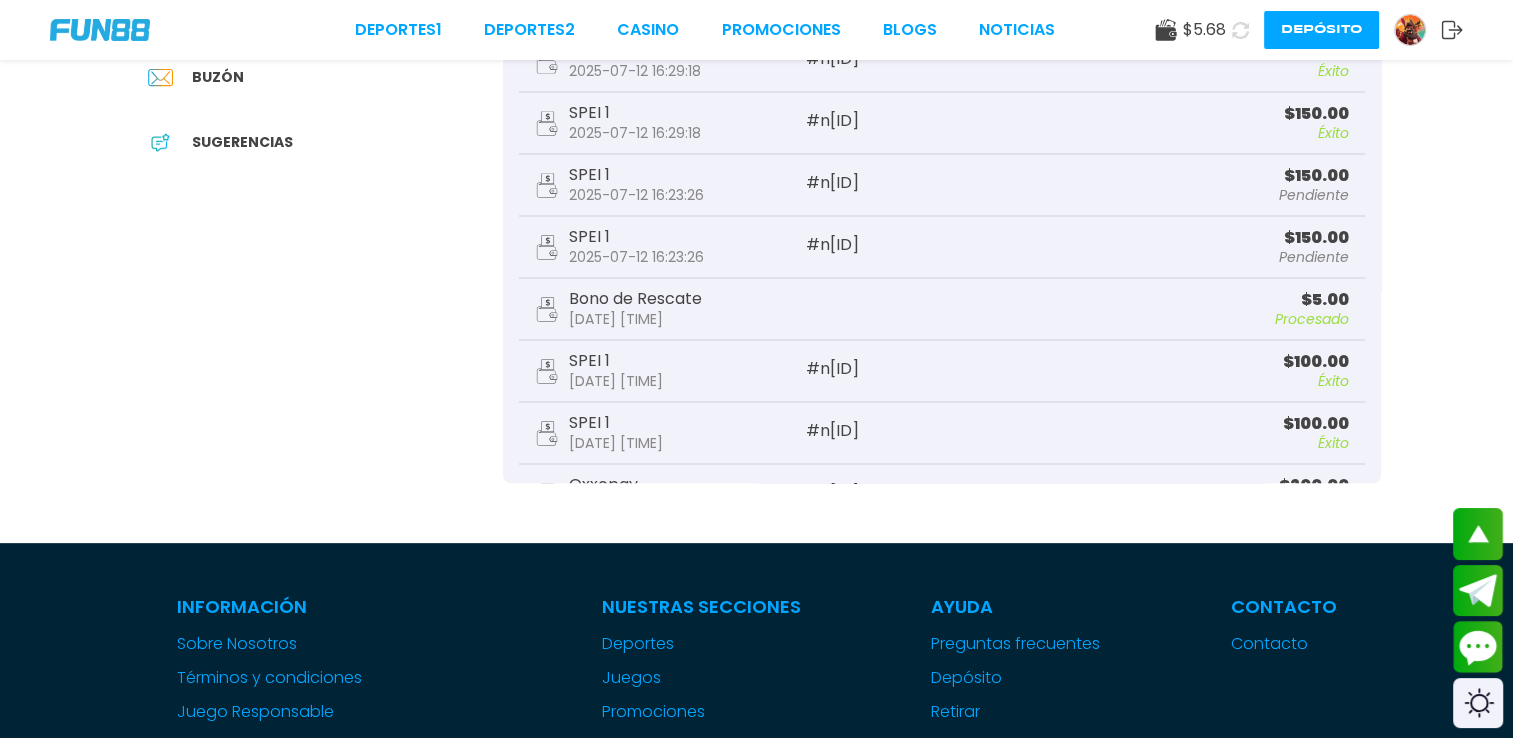 scroll, scrollTop: 480, scrollLeft: 0, axis: vertical 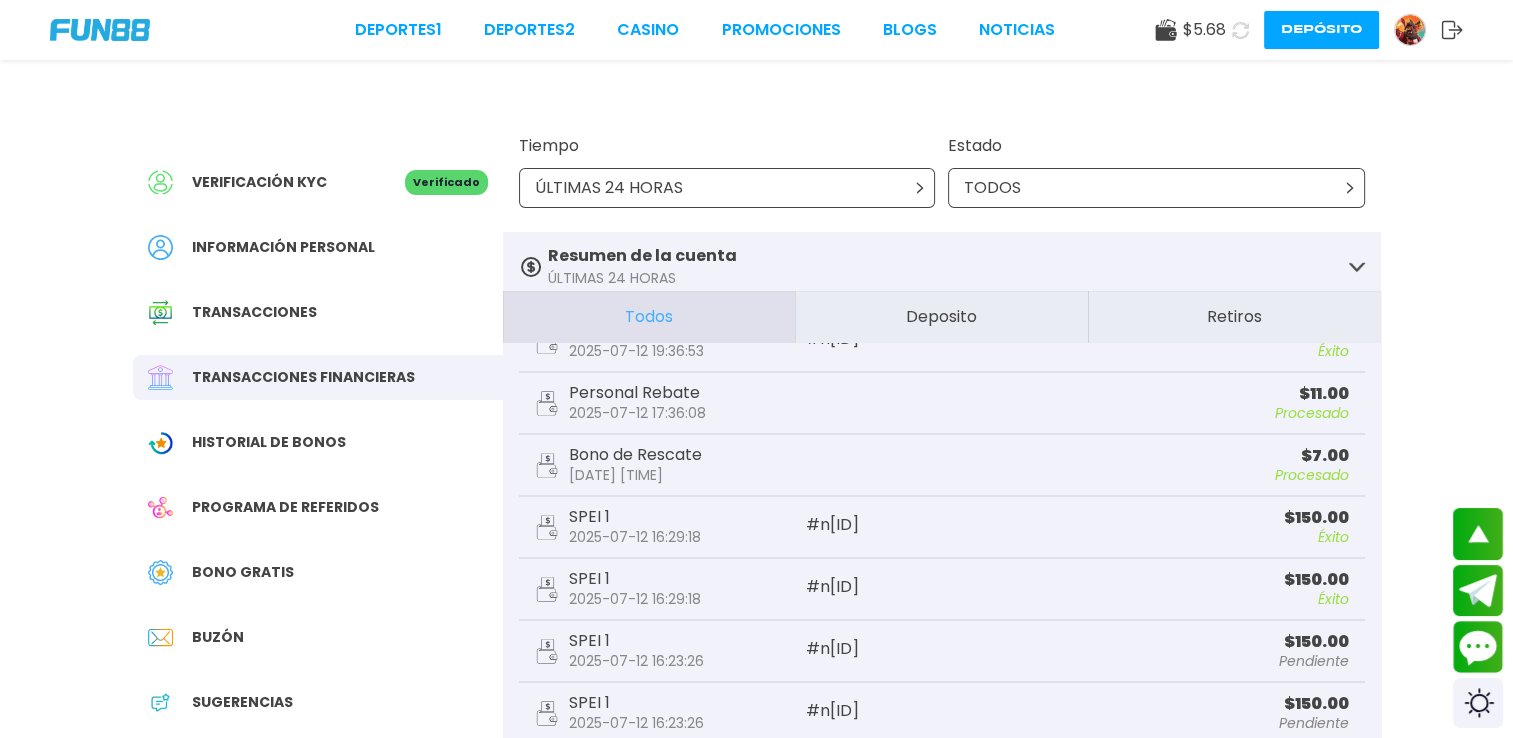 click on "Retiros" at bounding box center [1234, 317] 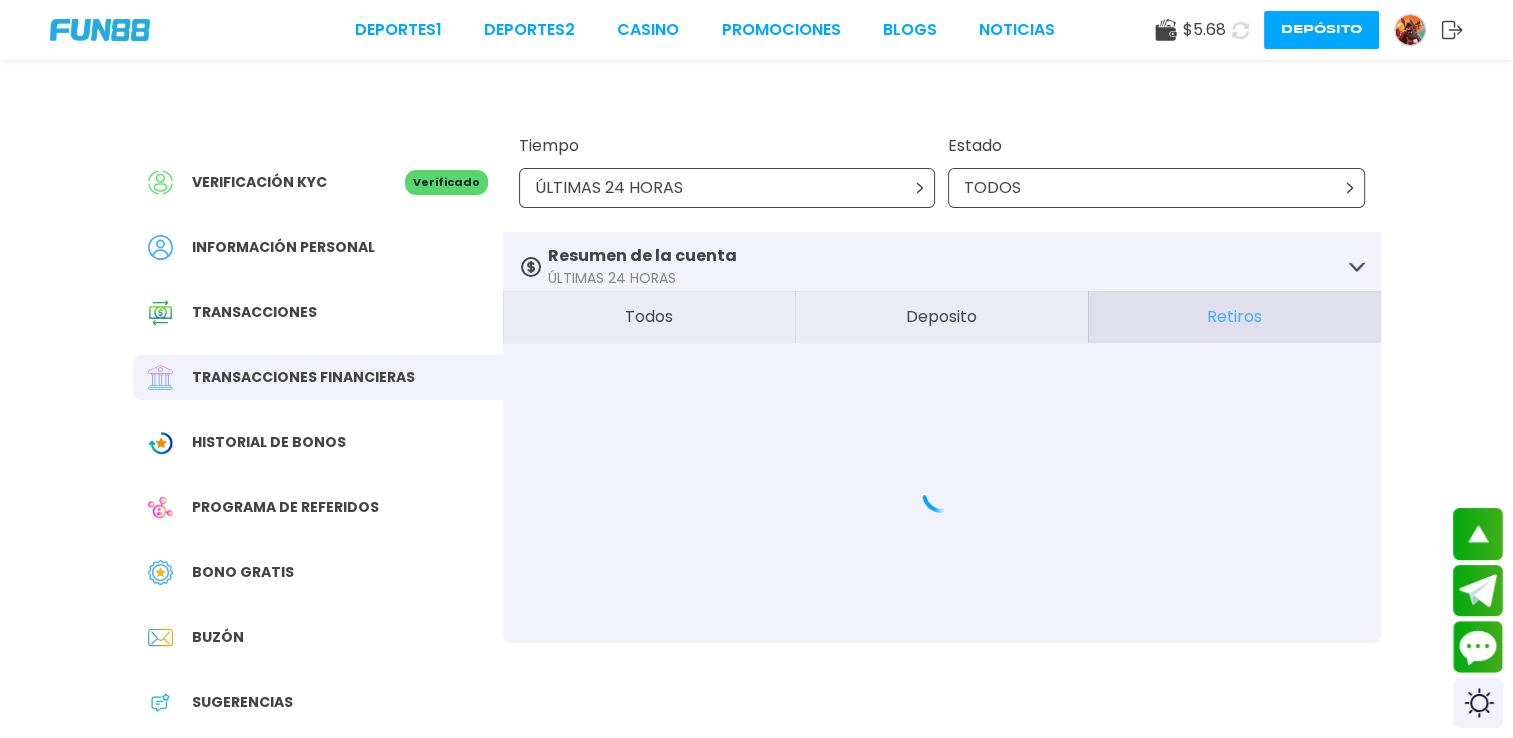 scroll, scrollTop: 0, scrollLeft: 0, axis: both 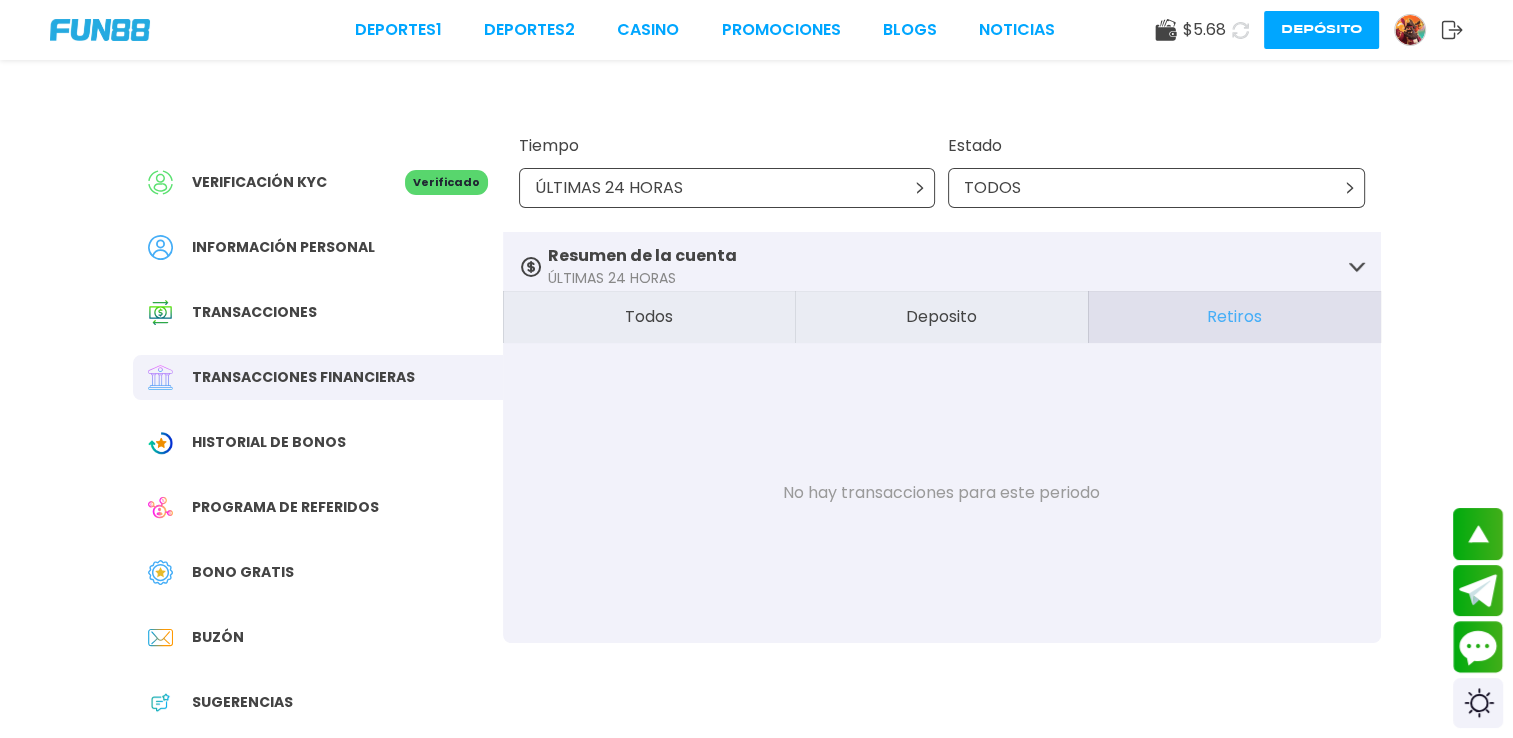 click on "Retiros" at bounding box center (1234, 317) 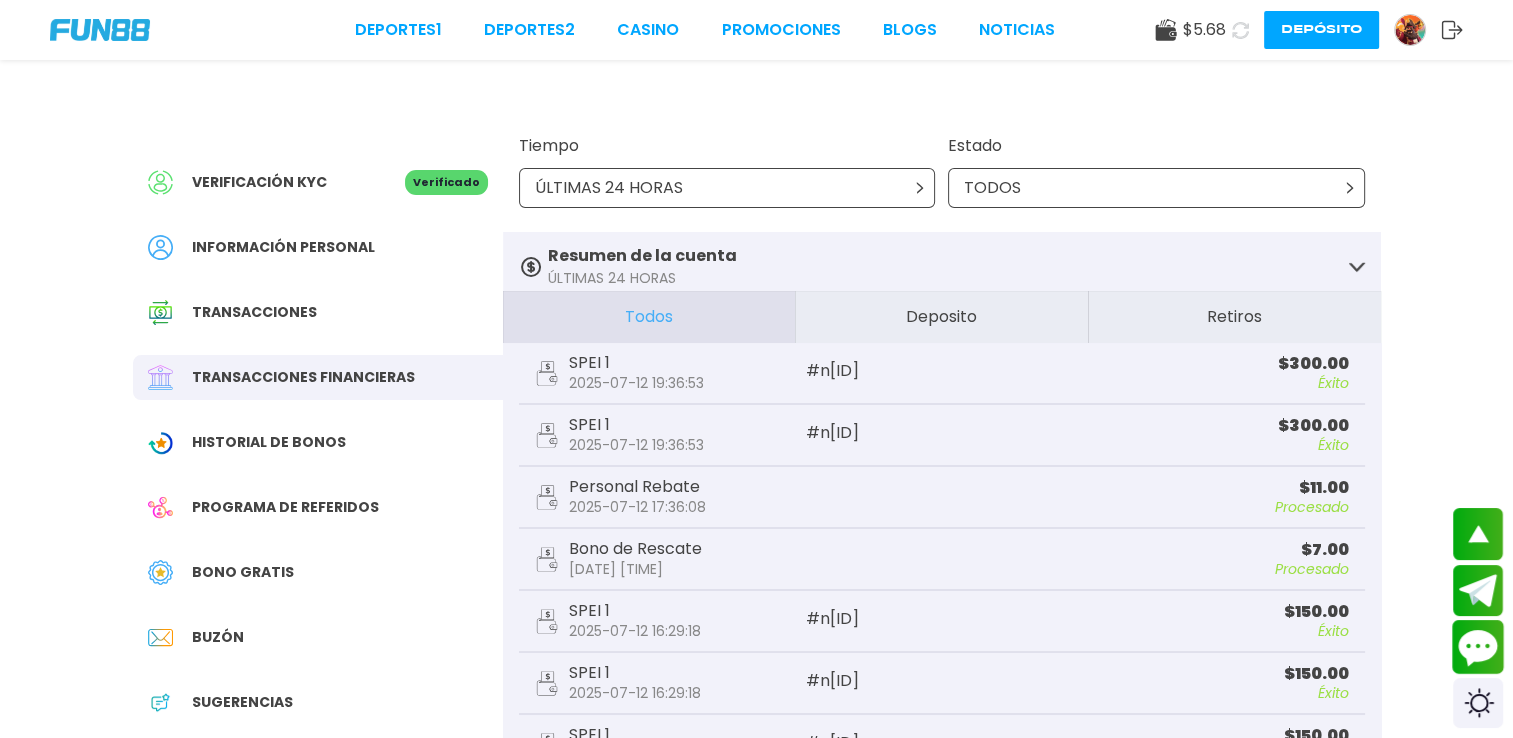 click at bounding box center (1478, 647) 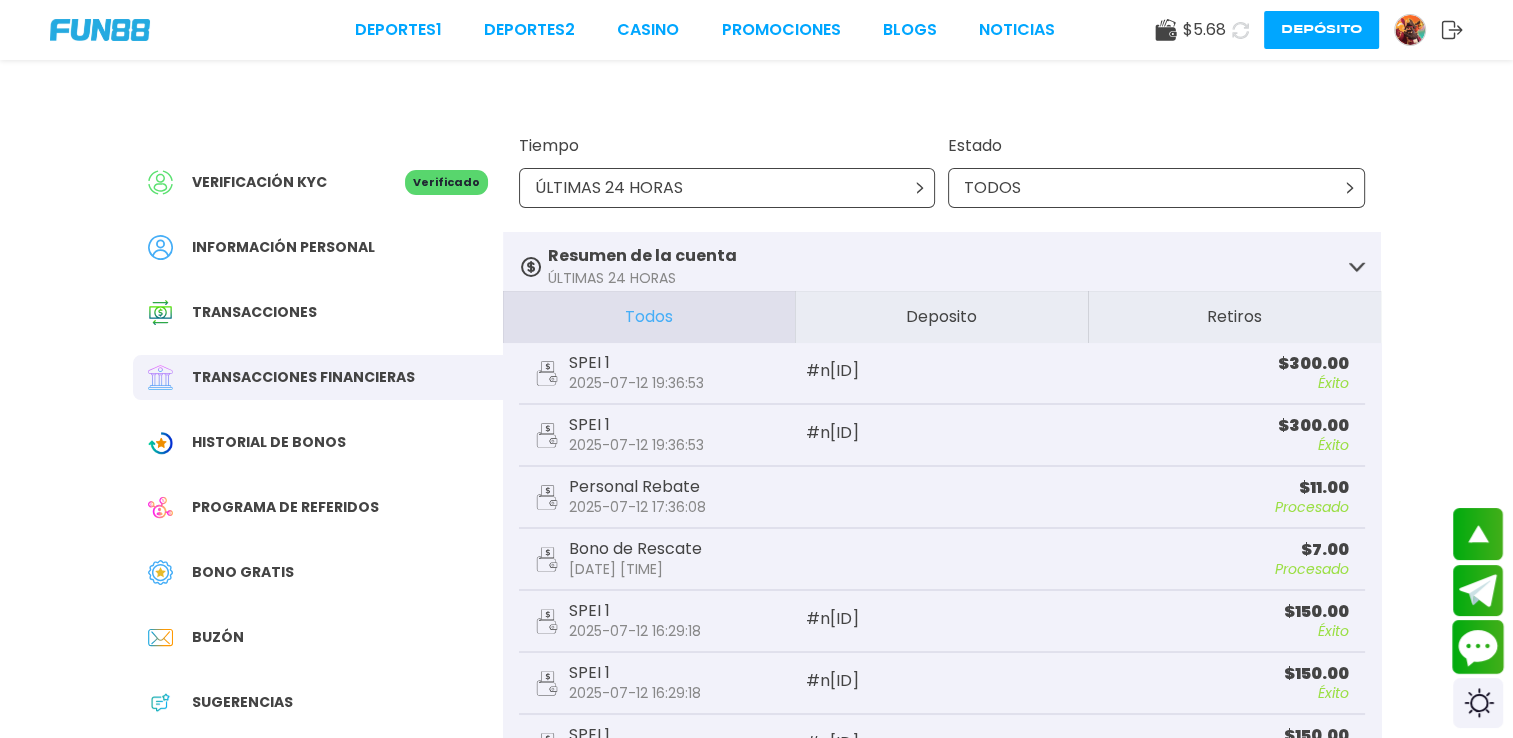 click at bounding box center [1478, 647] 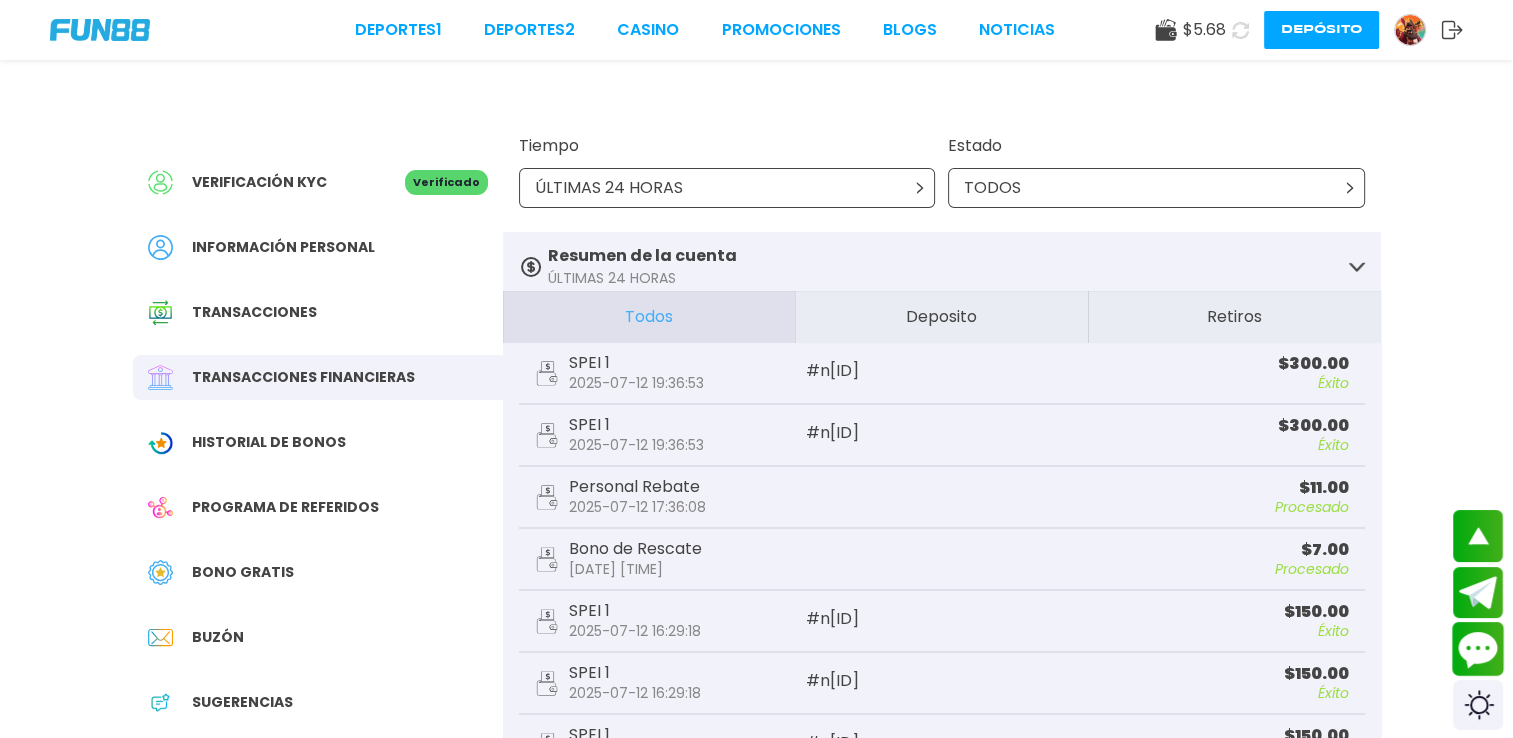 click at bounding box center [1478, 649] 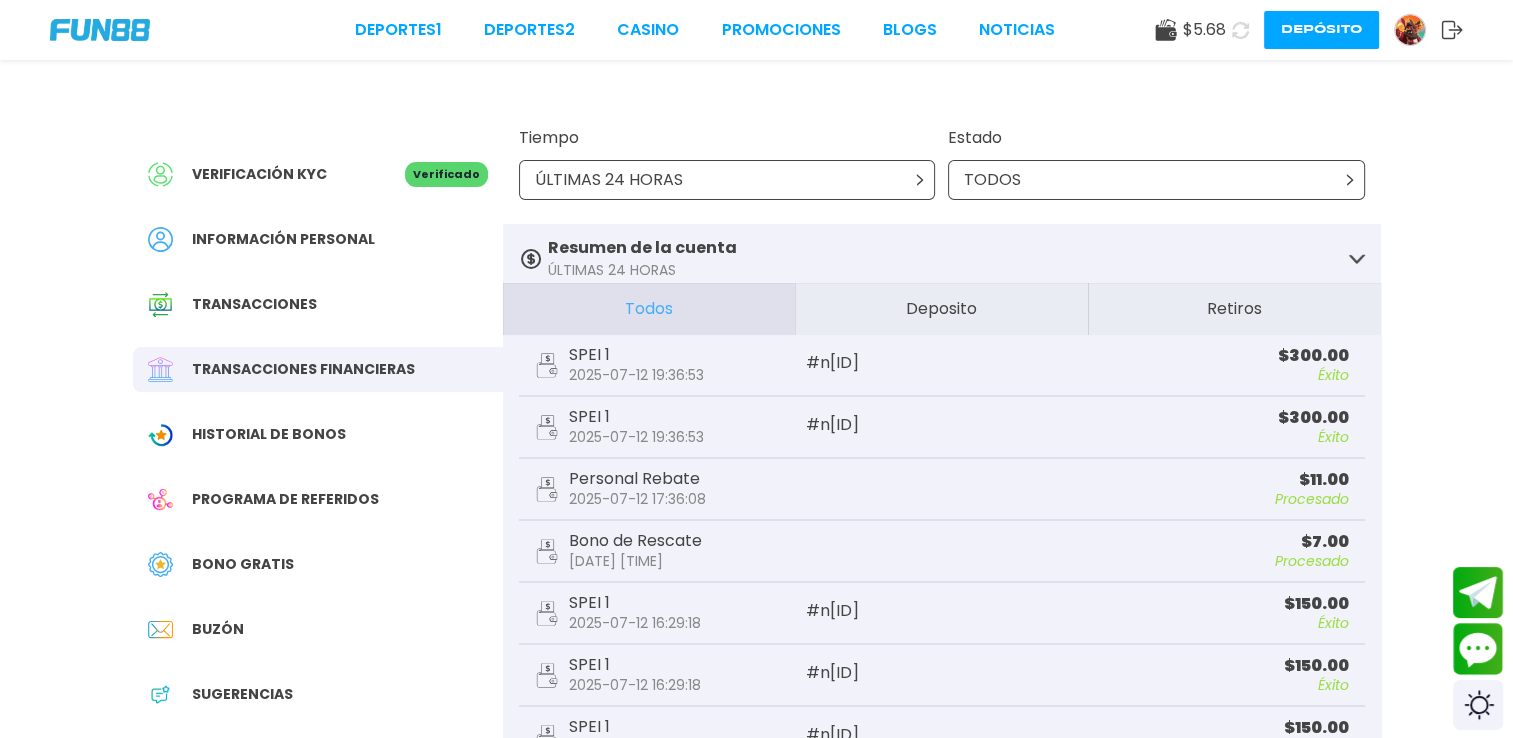 drag, startPoint x: 1486, startPoint y: 660, endPoint x: 232, endPoint y: 645, distance: 1254.0897 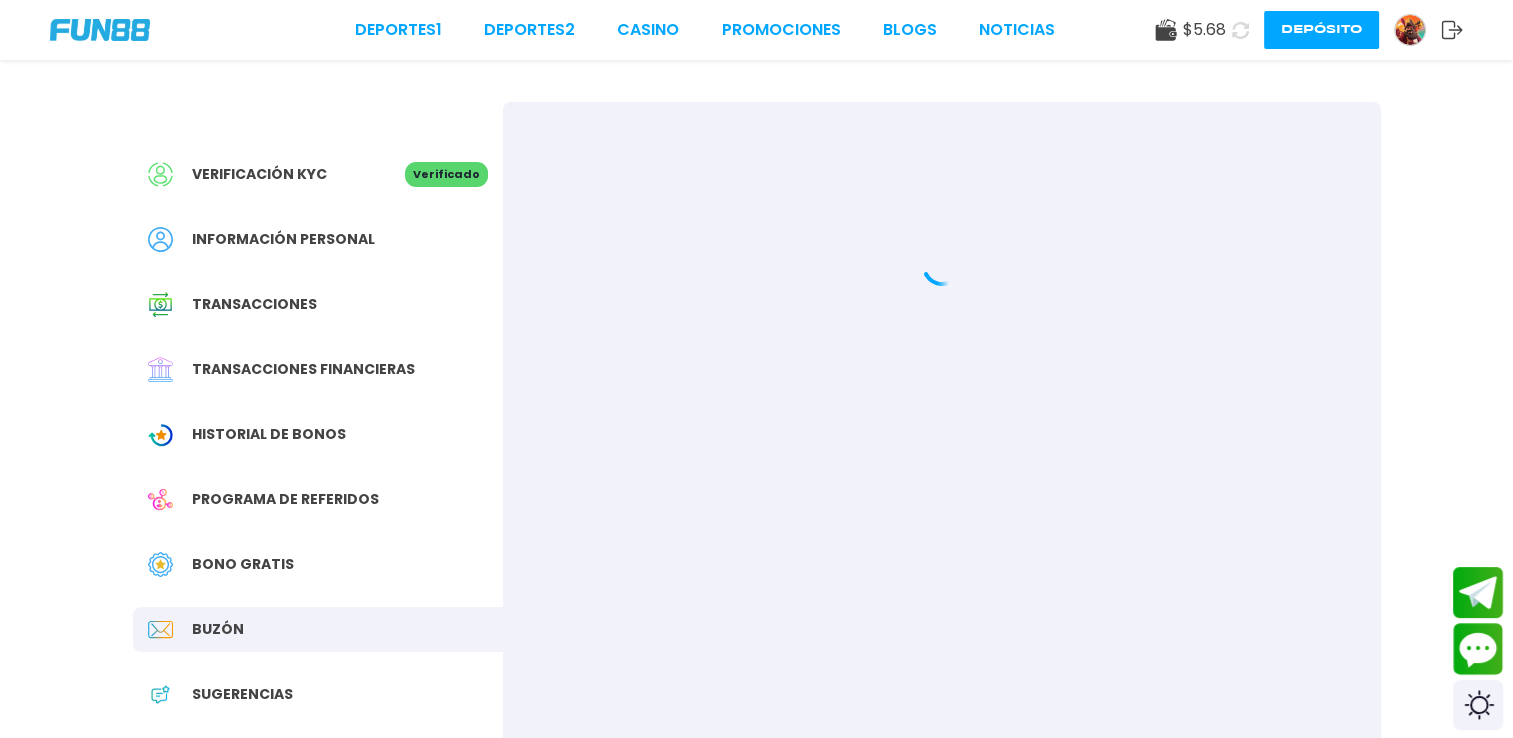 scroll, scrollTop: 0, scrollLeft: 0, axis: both 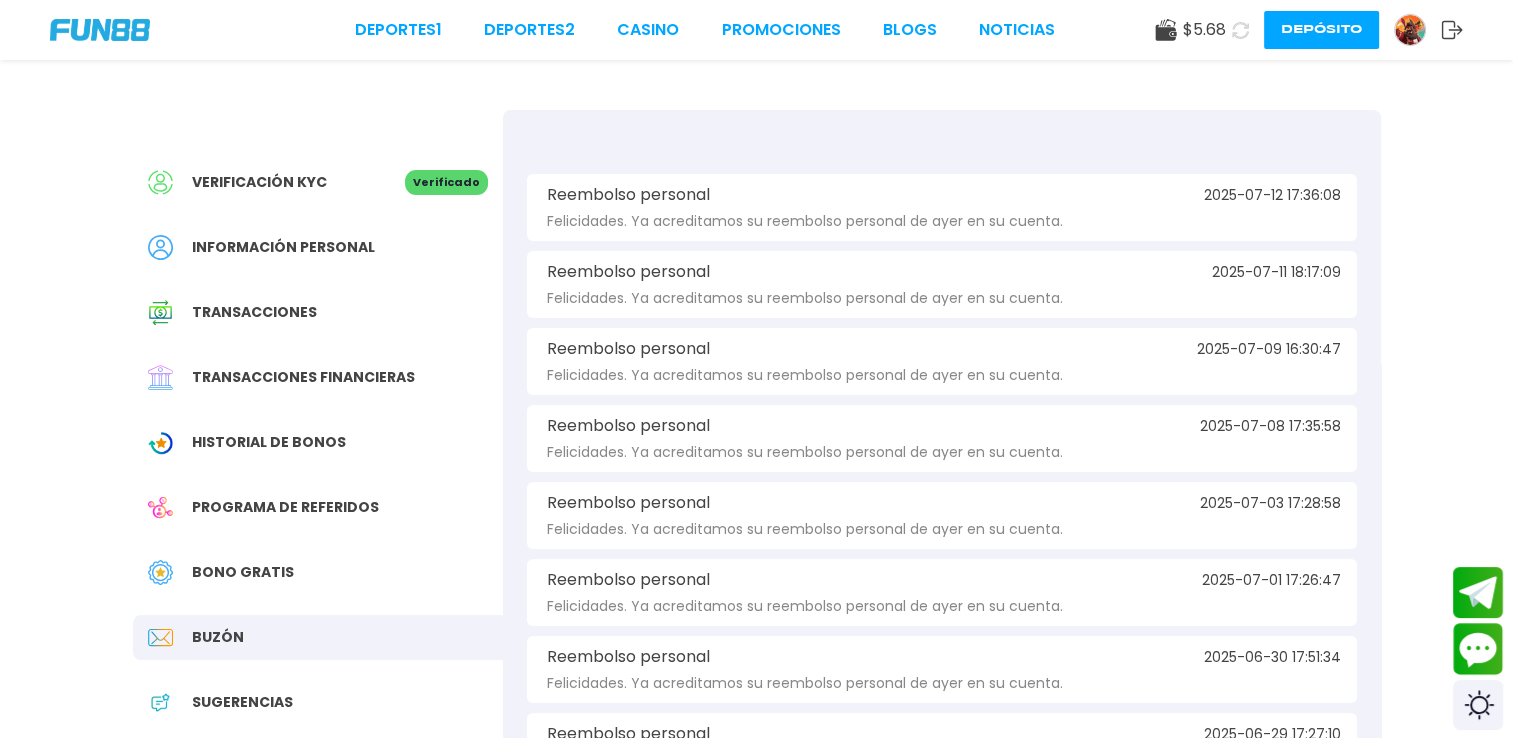 click on "Sugerencias" at bounding box center [242, 702] 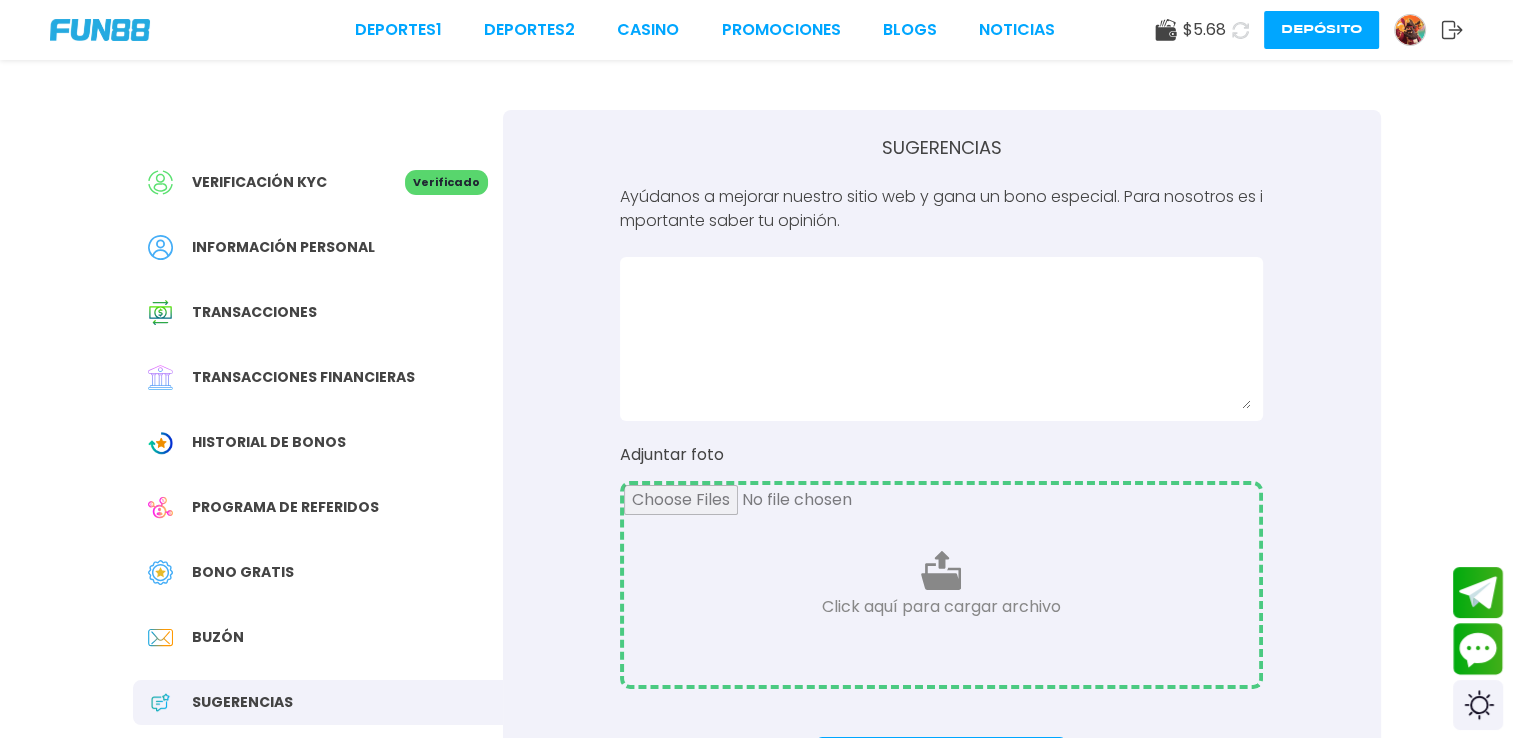 click at bounding box center (941, 339) 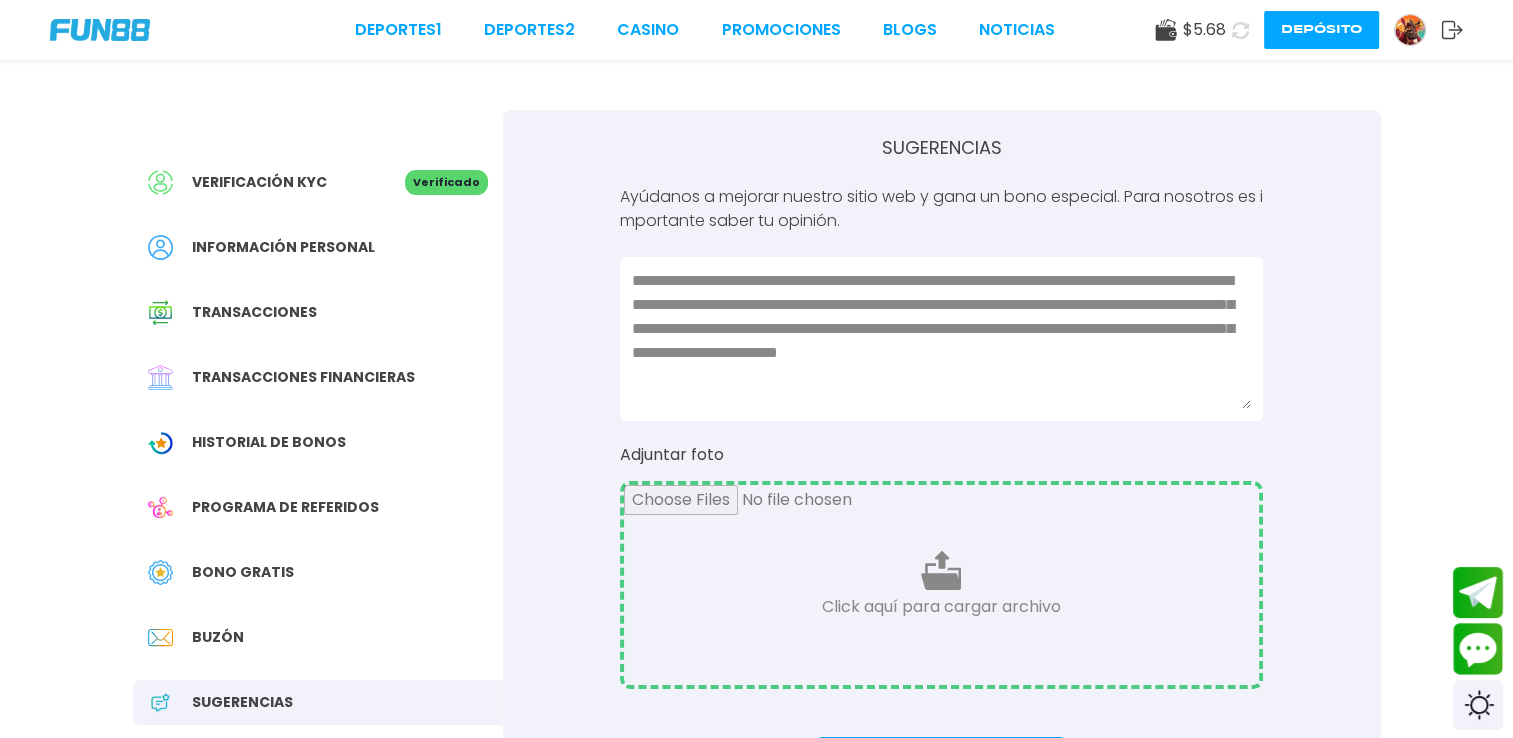 scroll, scrollTop: 4, scrollLeft: 0, axis: vertical 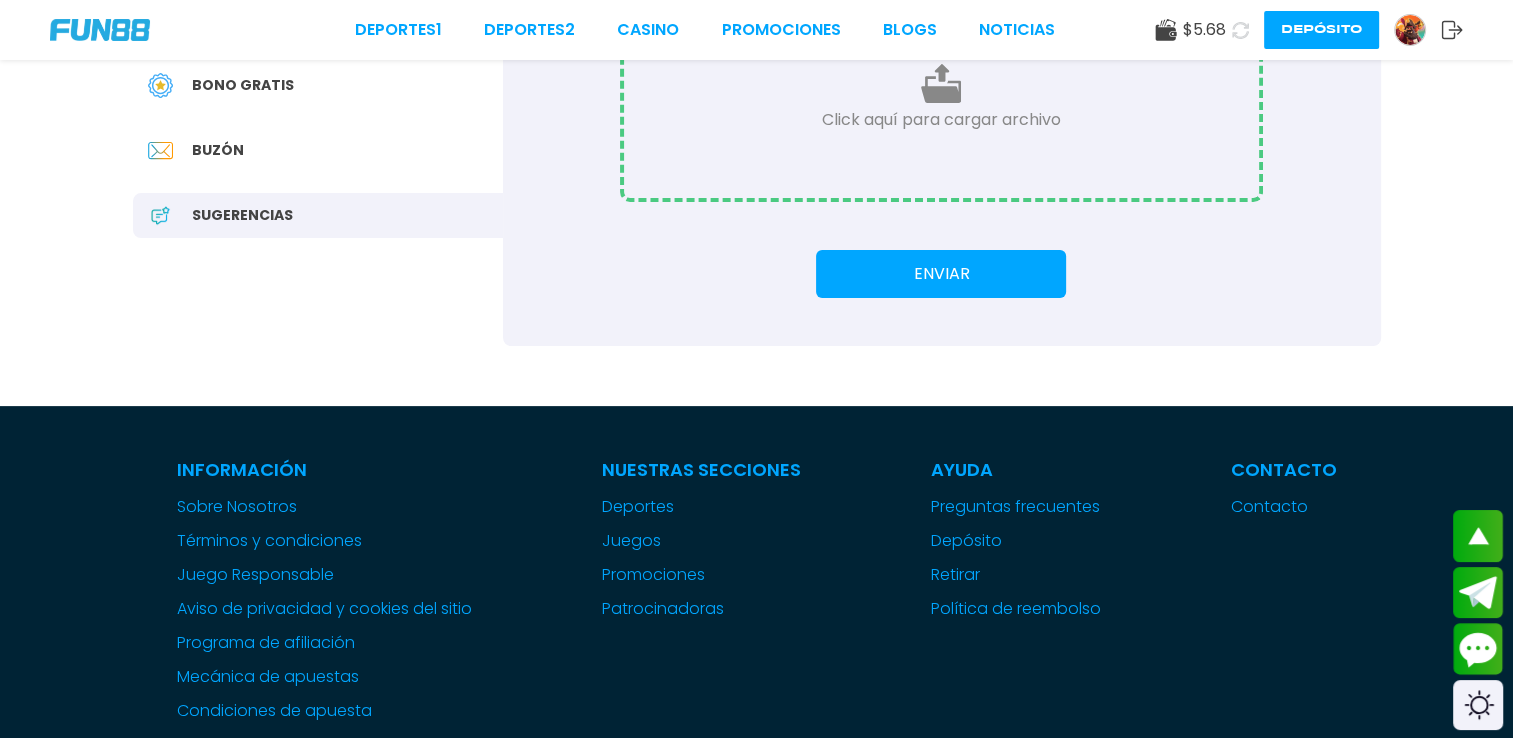 type on "**********" 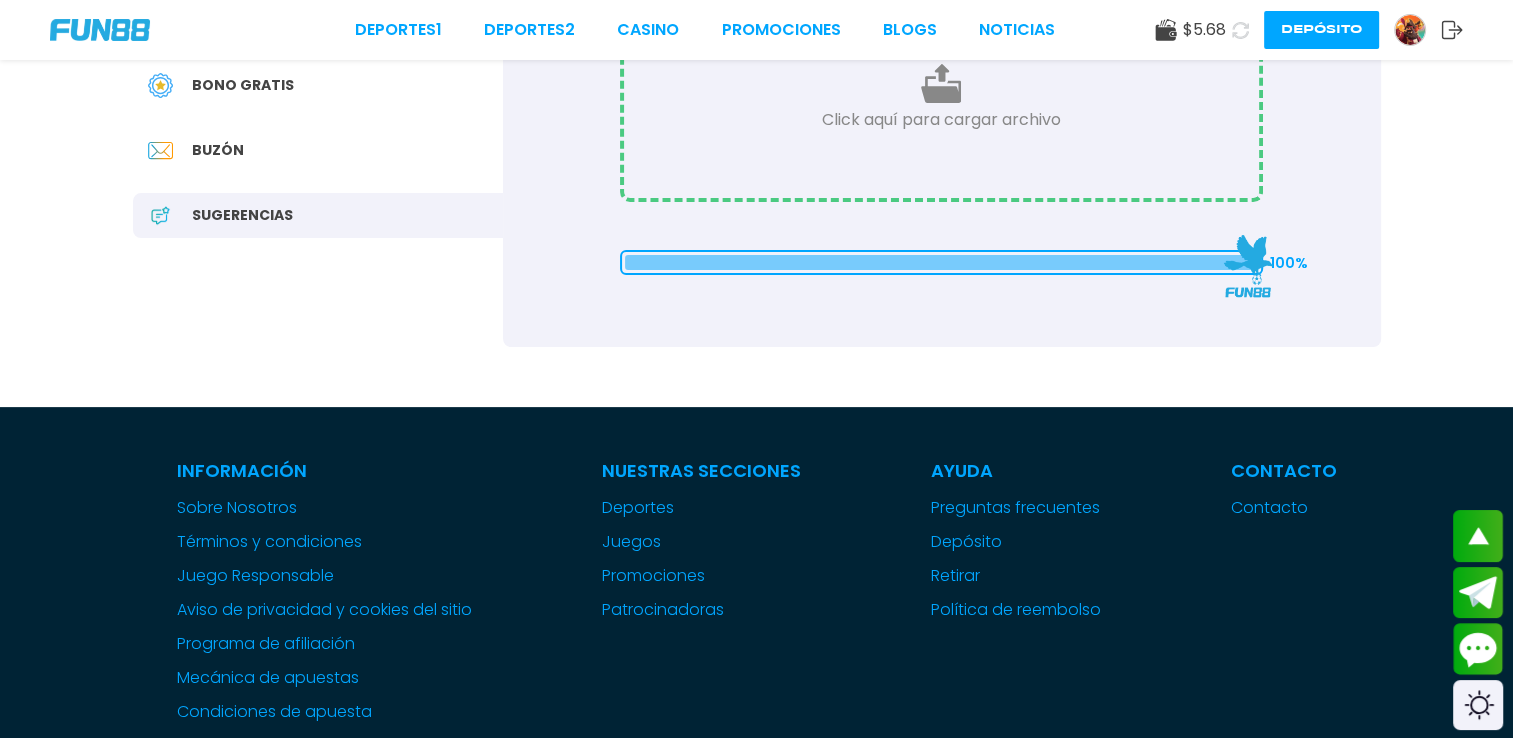 type 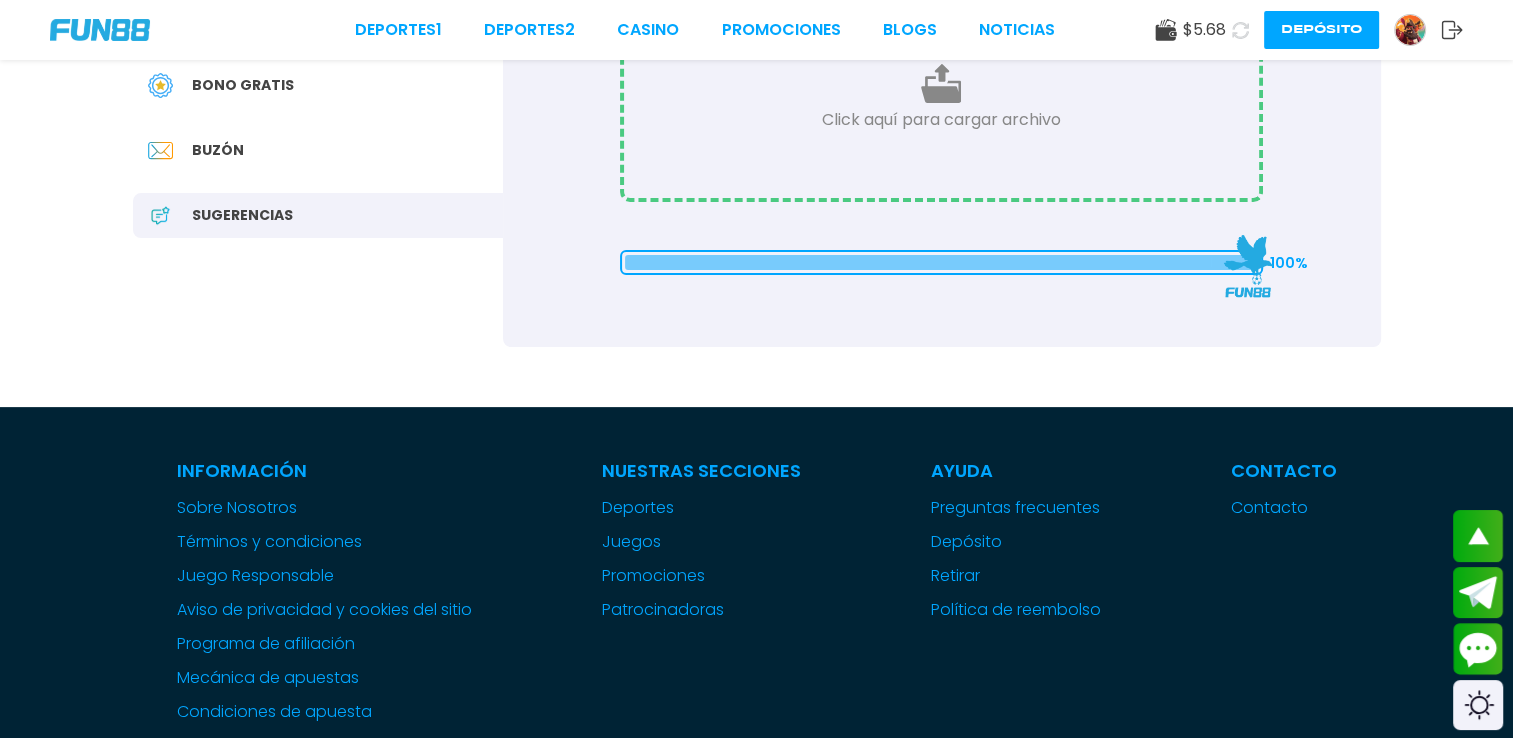 scroll, scrollTop: 0, scrollLeft: 0, axis: both 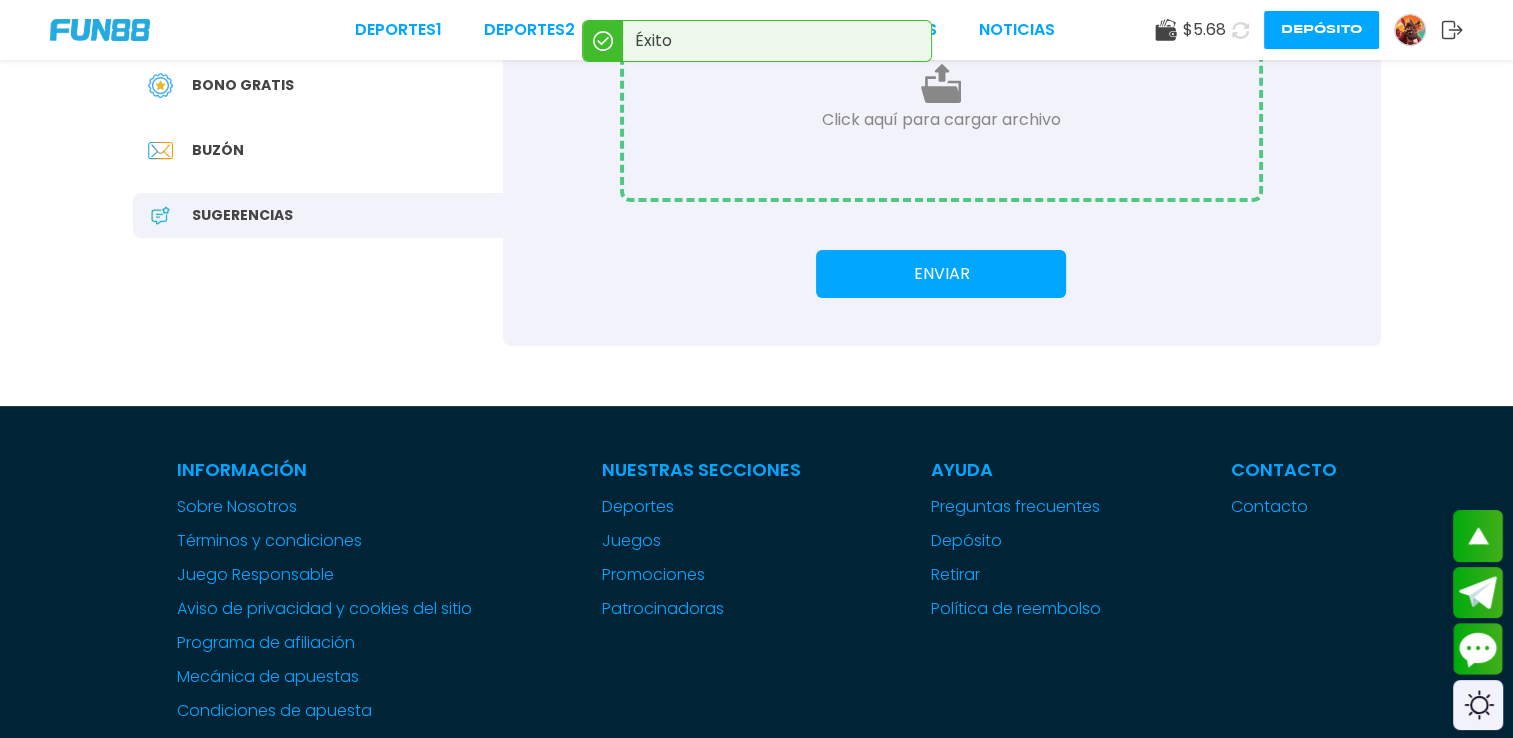 click at bounding box center [941, 98] 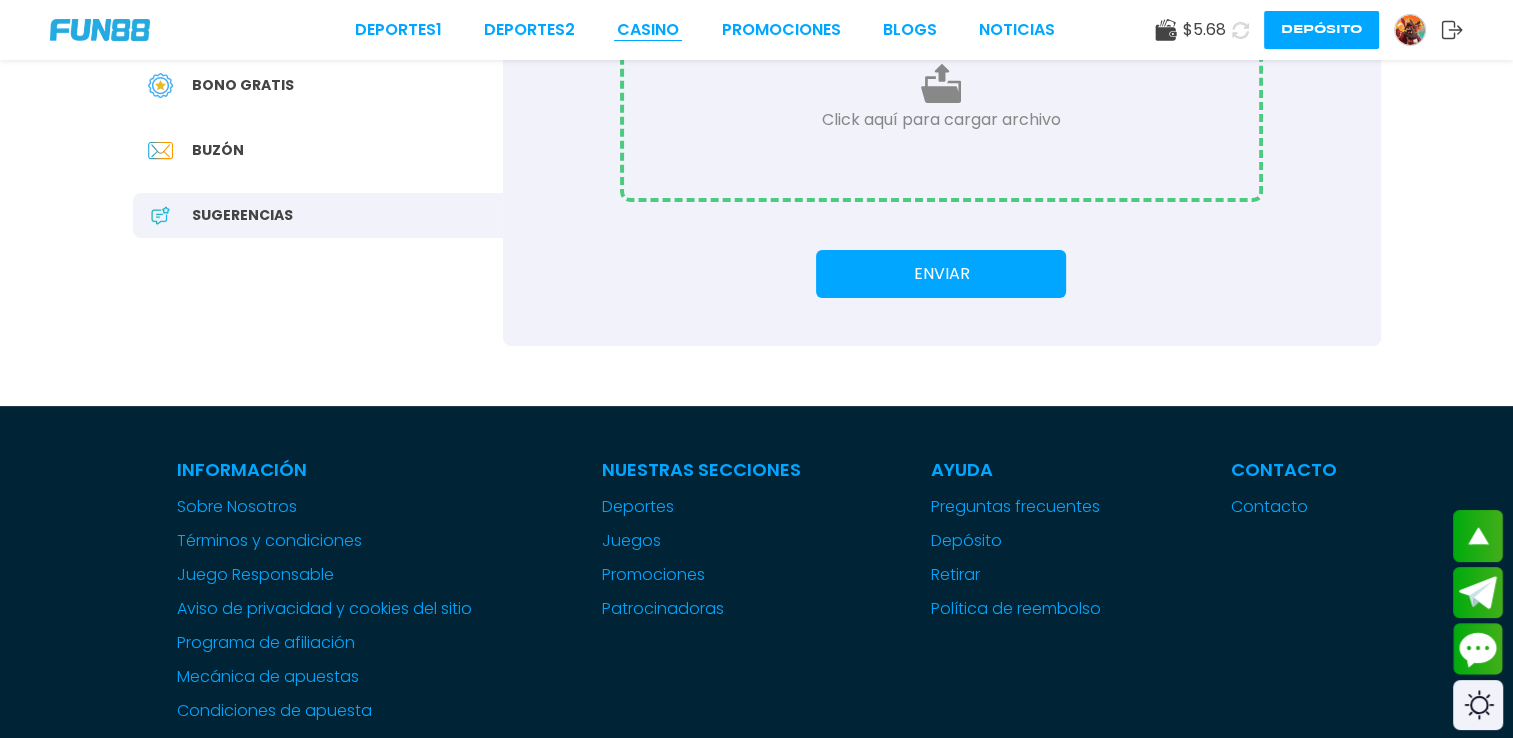 click on "CASINO" at bounding box center (648, 30) 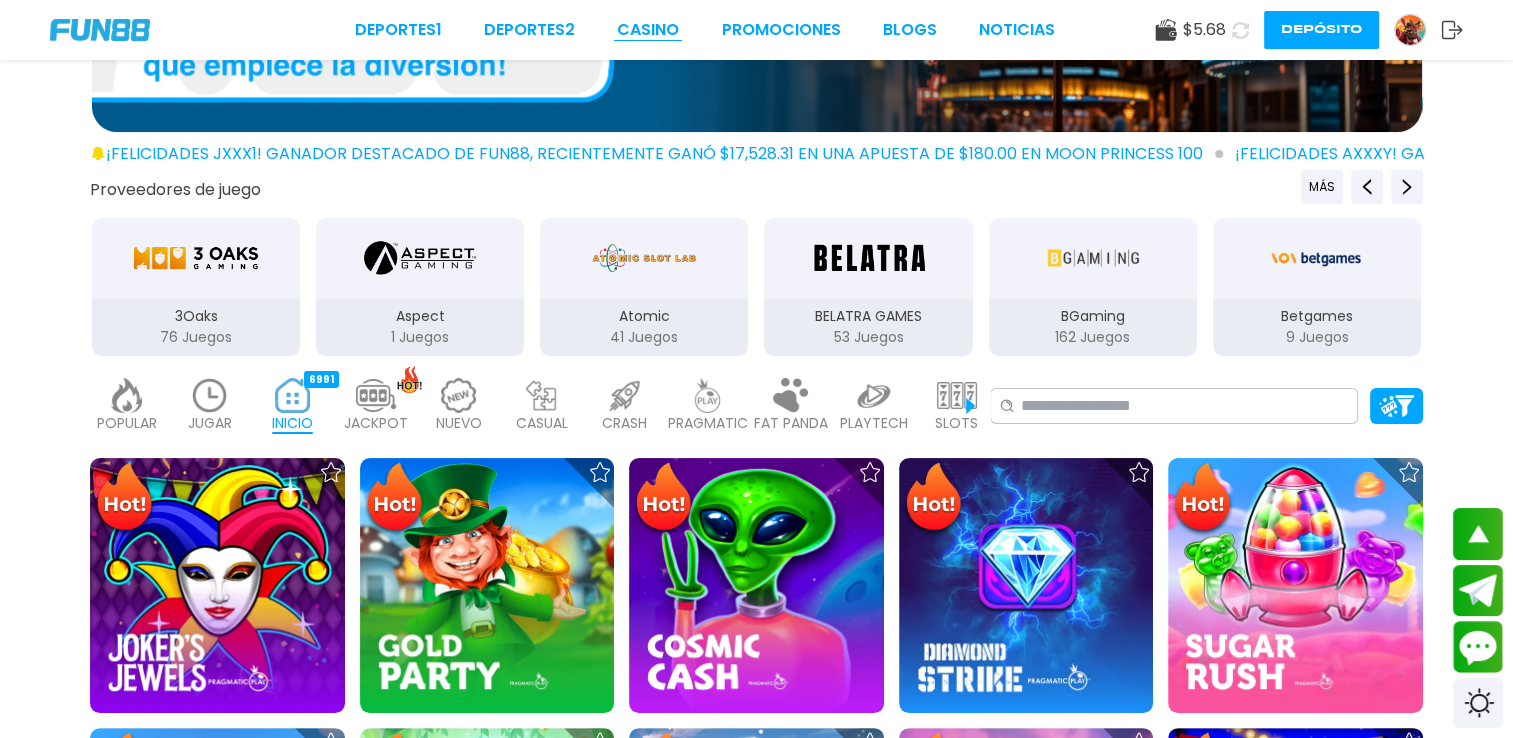 scroll, scrollTop: 0, scrollLeft: 0, axis: both 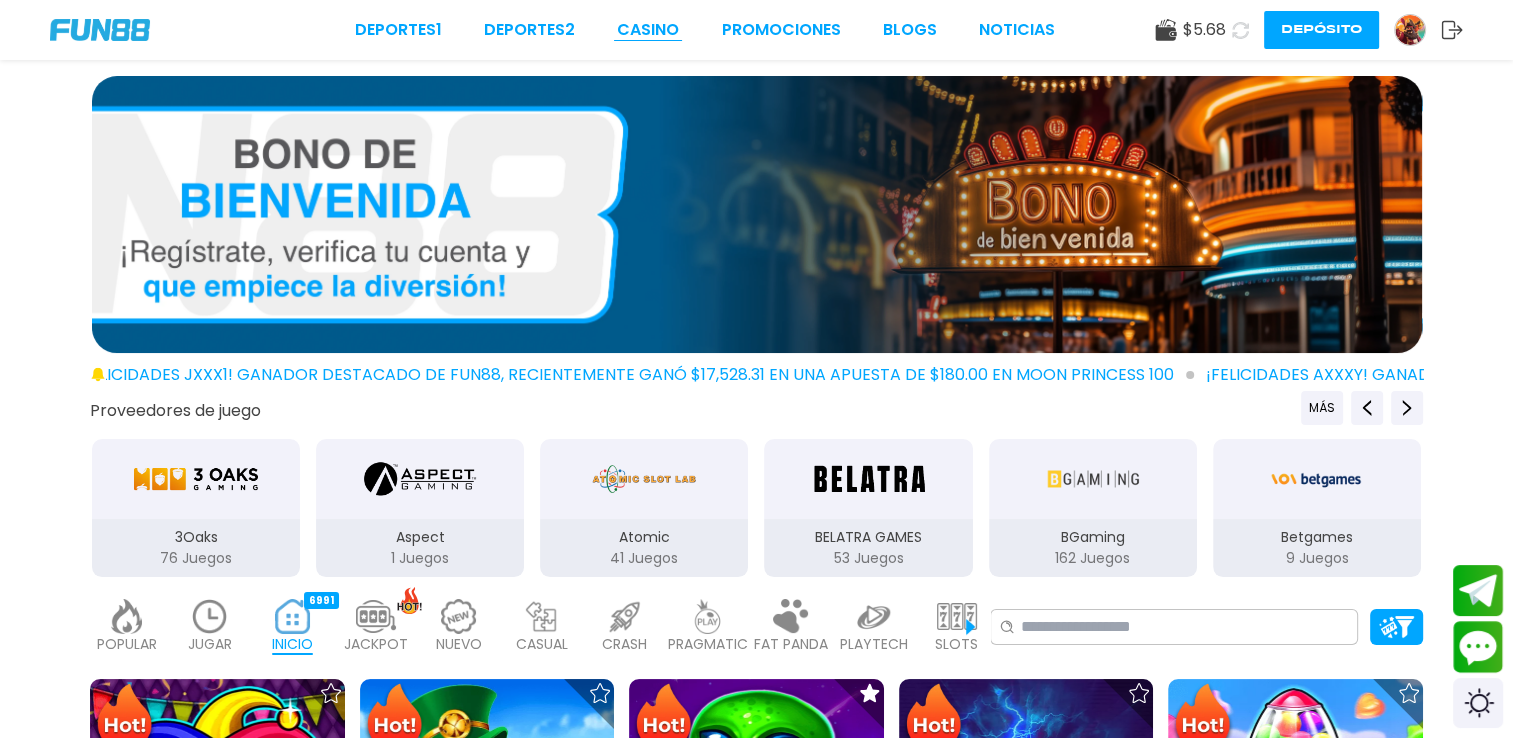 click on "CASINO" at bounding box center [648, 30] 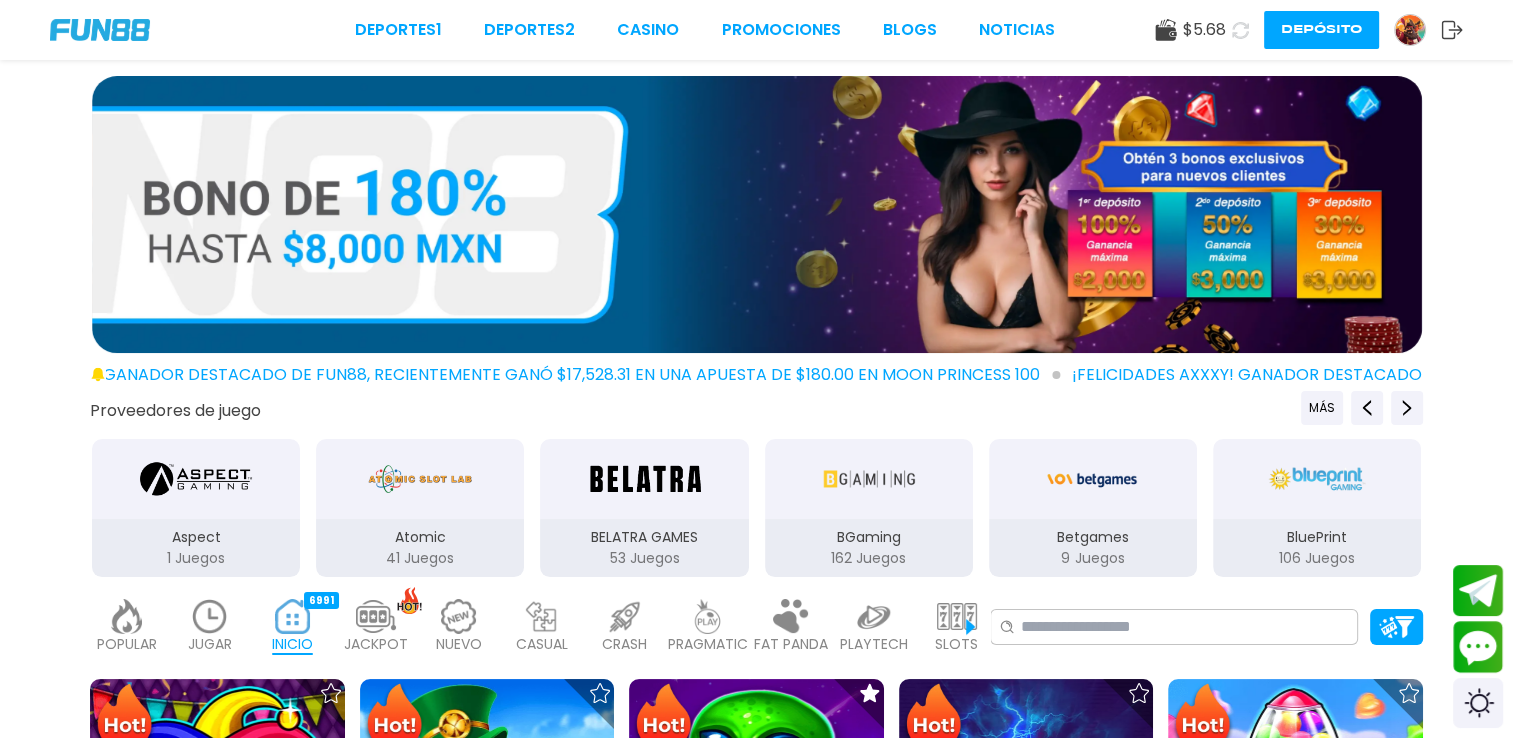 click at bounding box center [1410, 30] 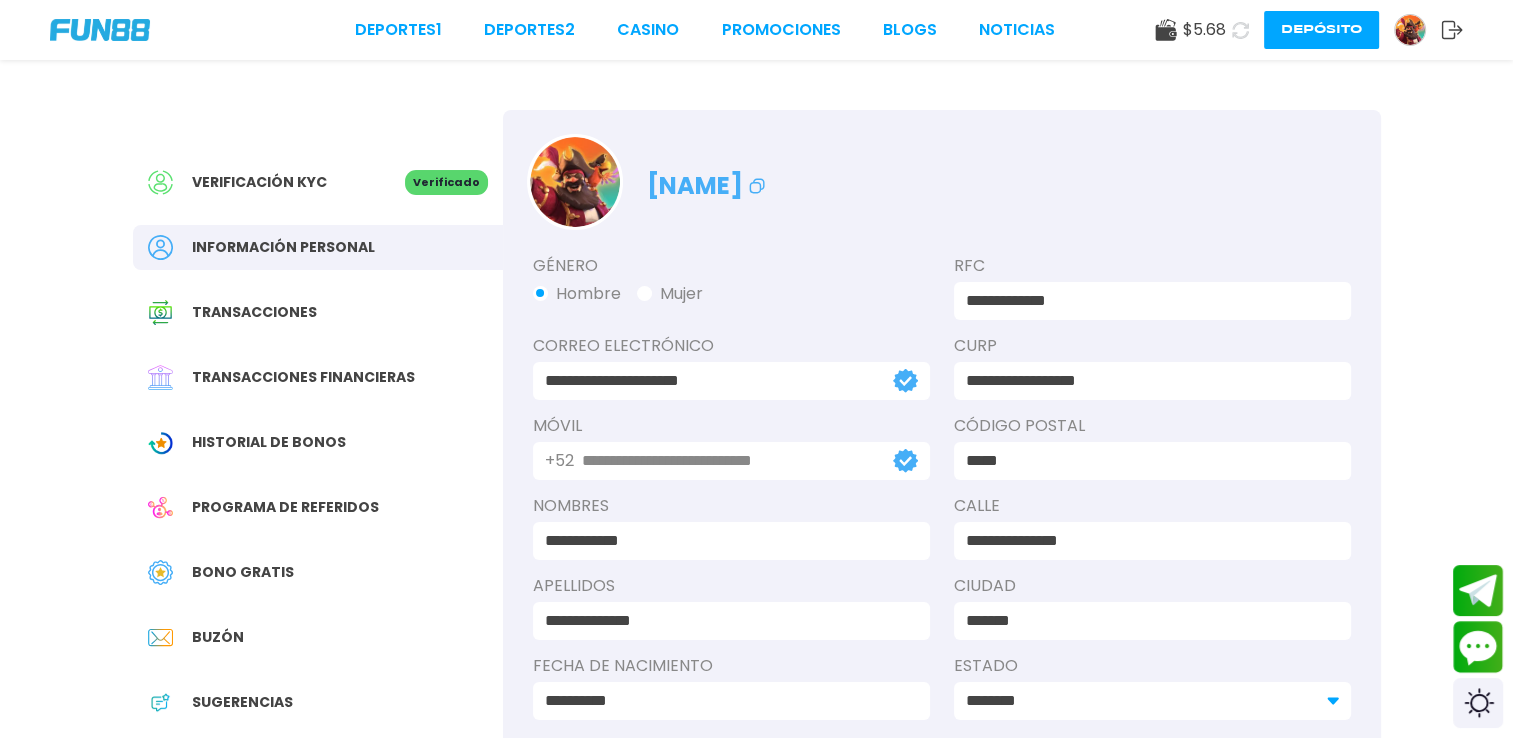 click on "Bono Gratis" at bounding box center (318, 572) 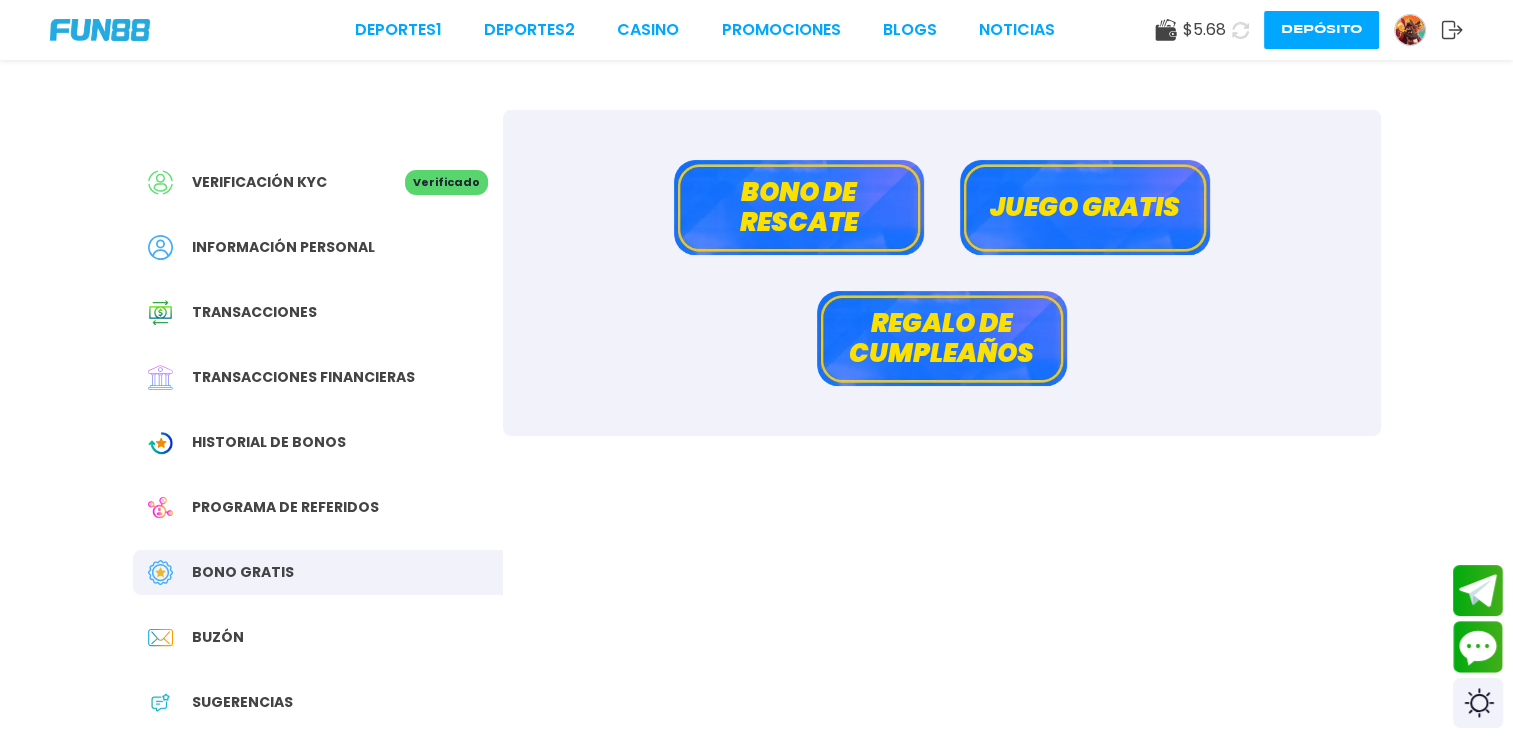 click on "Juego gratis" at bounding box center [1085, 207] 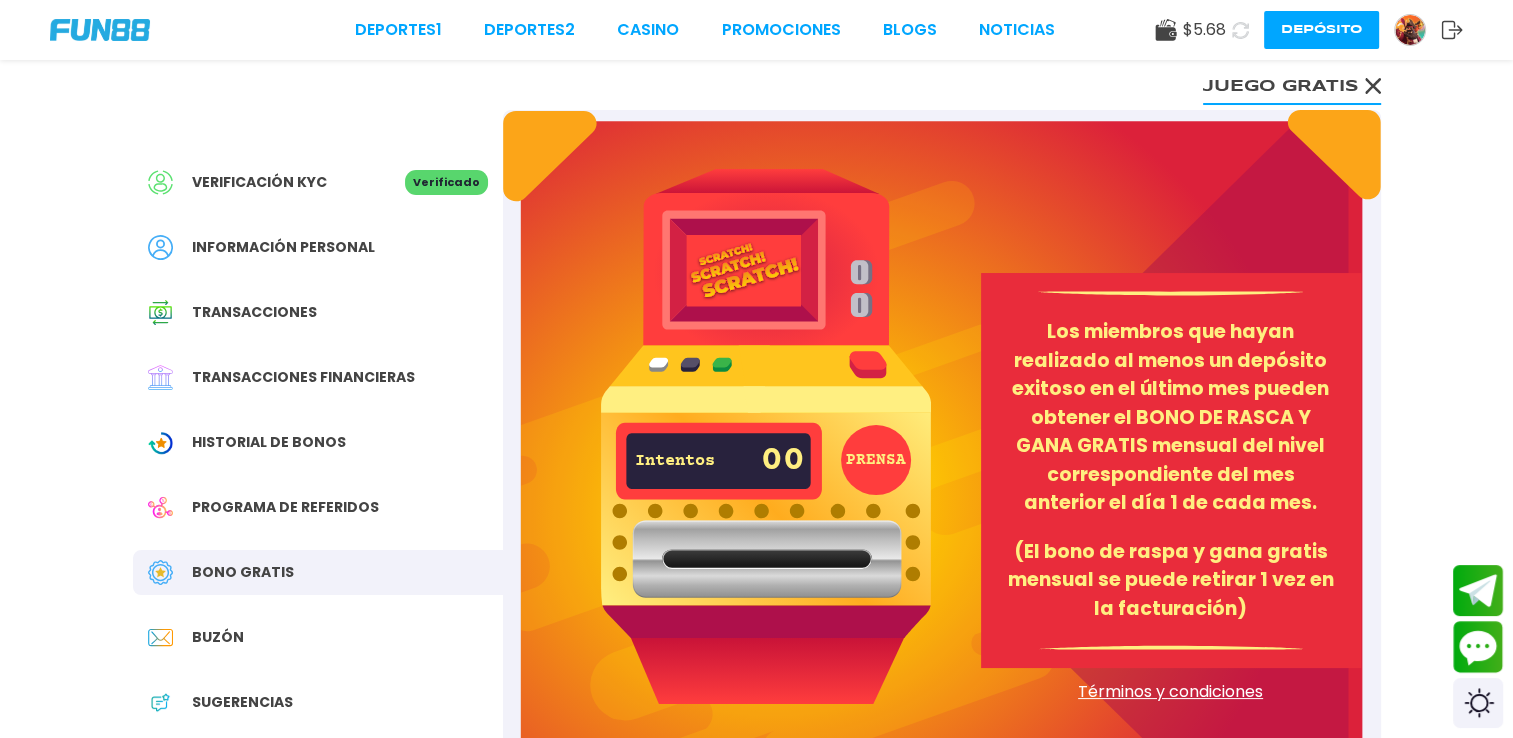 click on "Juego gratis" at bounding box center [1292, 85] 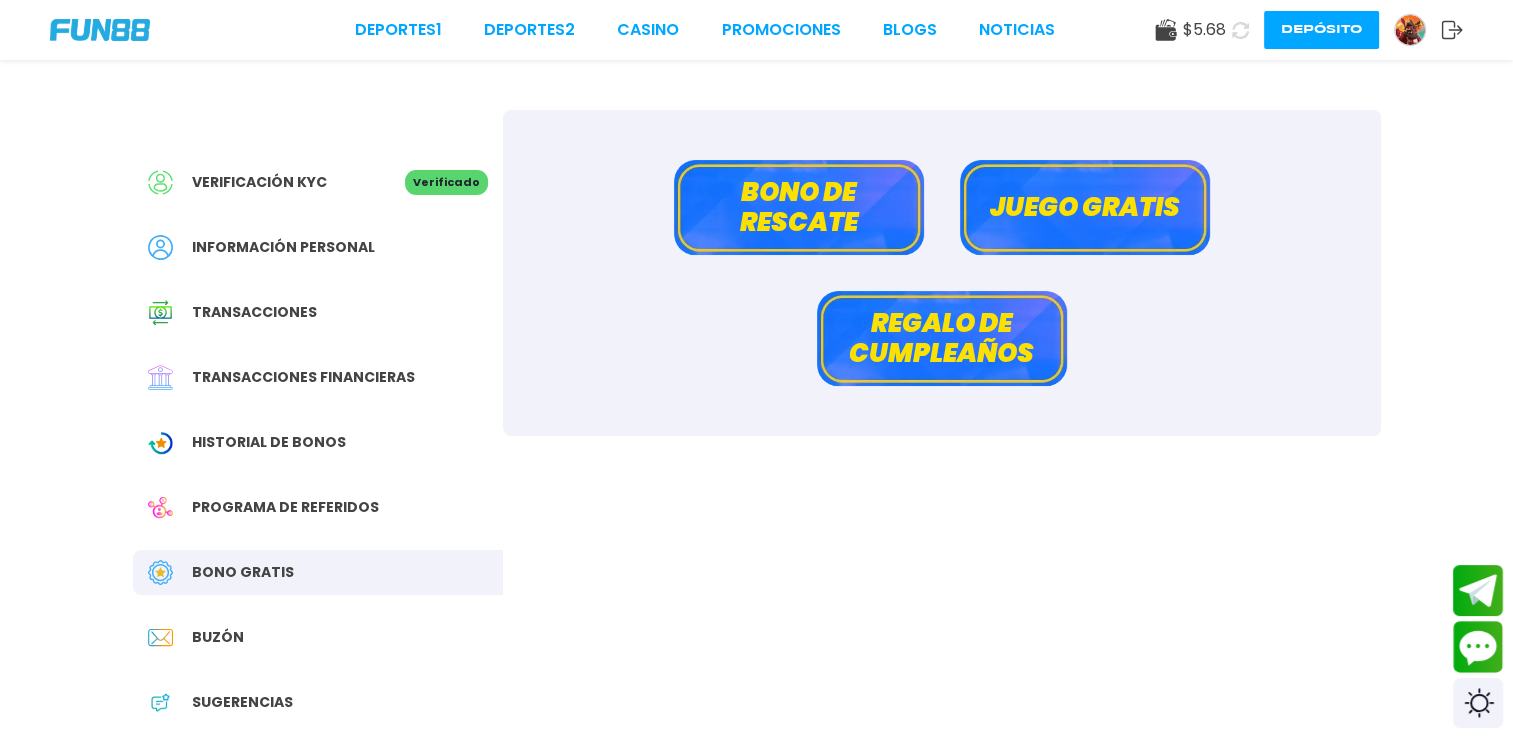 click on "Bono de rescate" at bounding box center [799, 207] 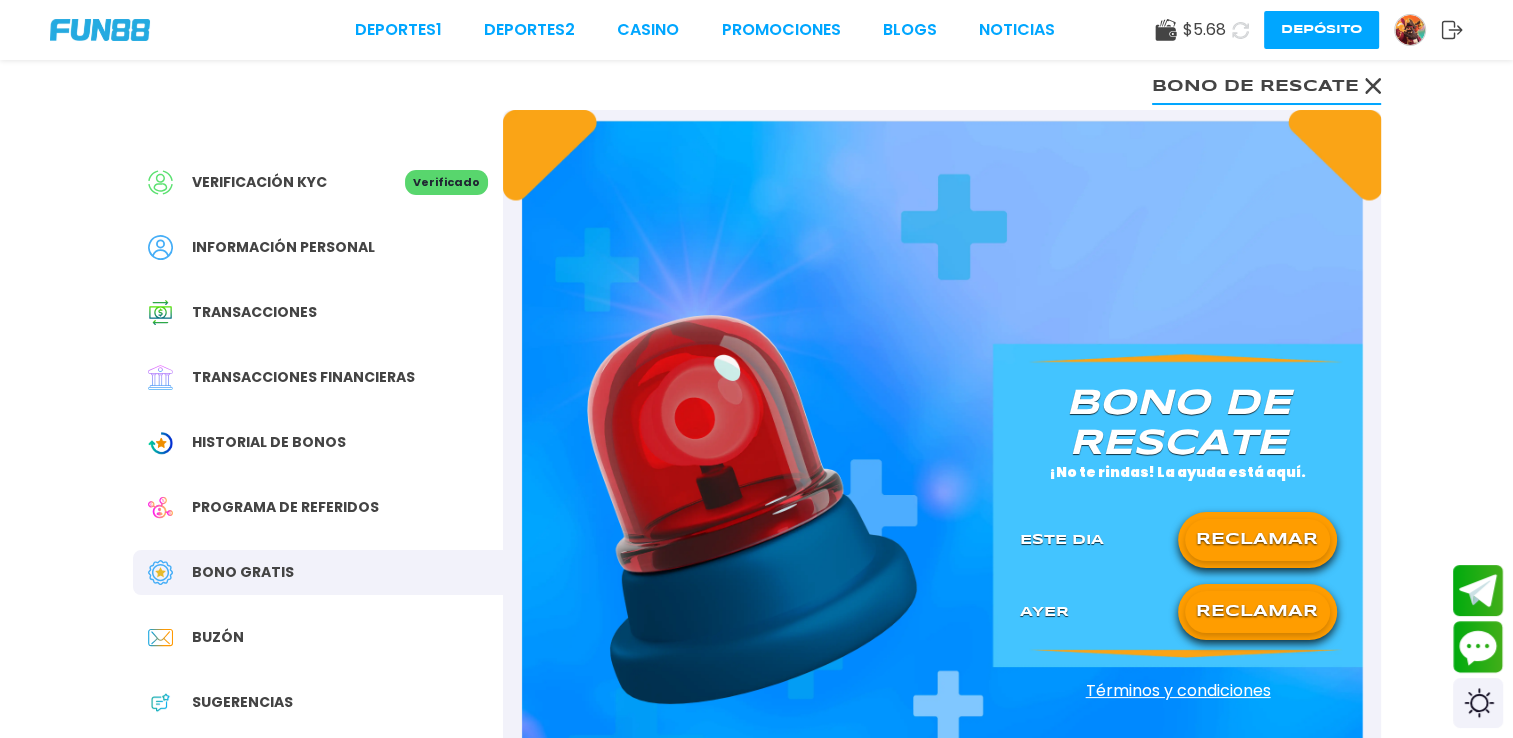 click on "RECLAMAR" at bounding box center (1257, 540) 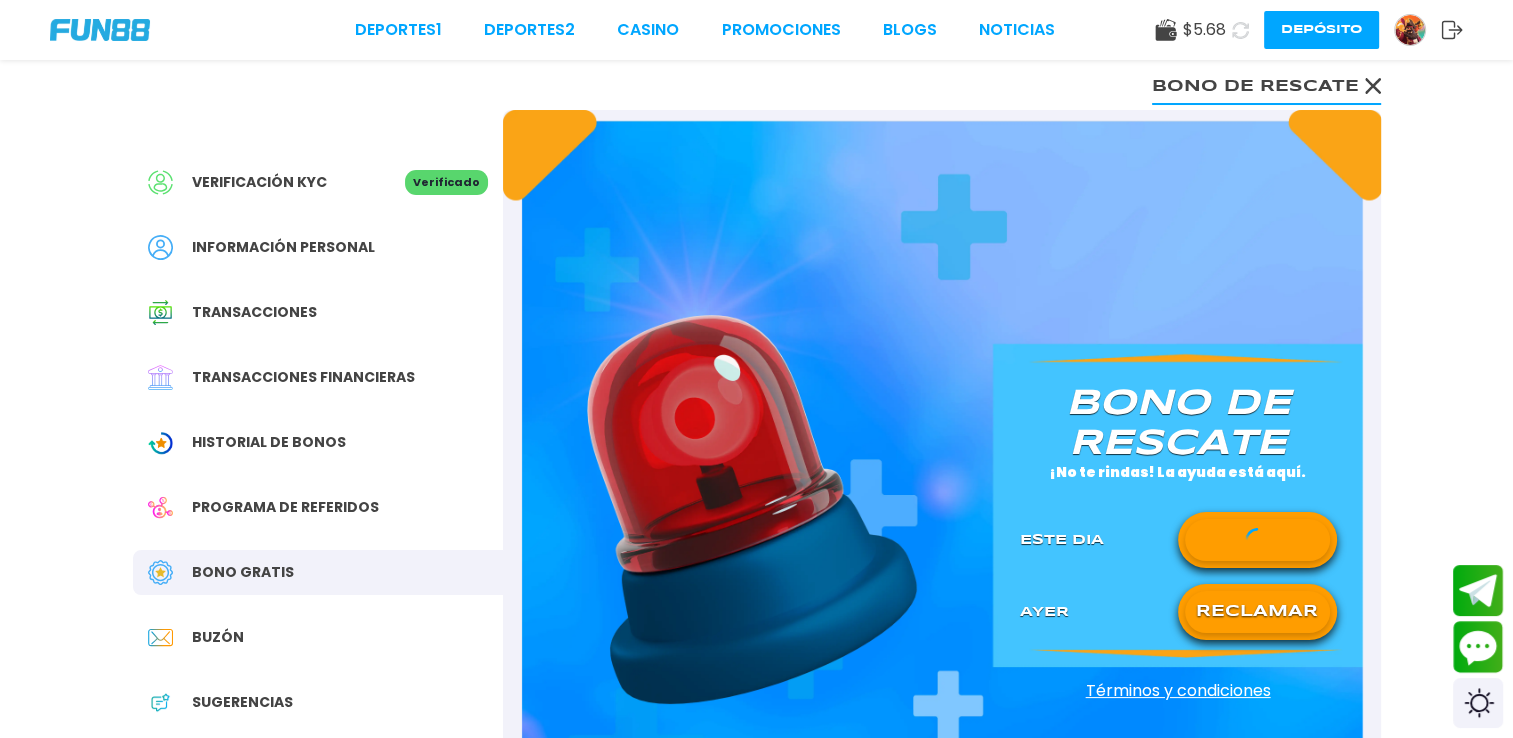 click on "RECLAMAR" at bounding box center (1257, 612) 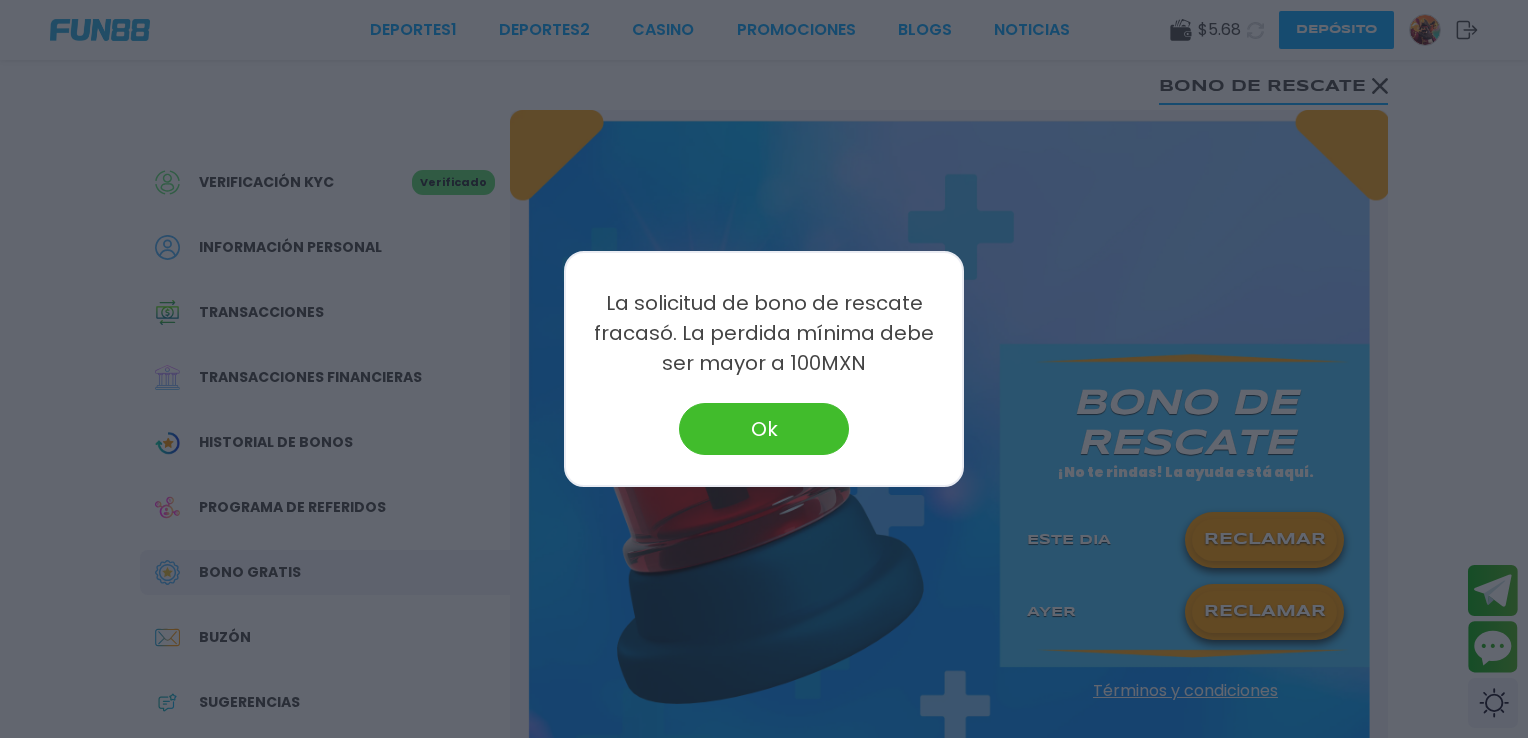 click on "Ok" at bounding box center [764, 429] 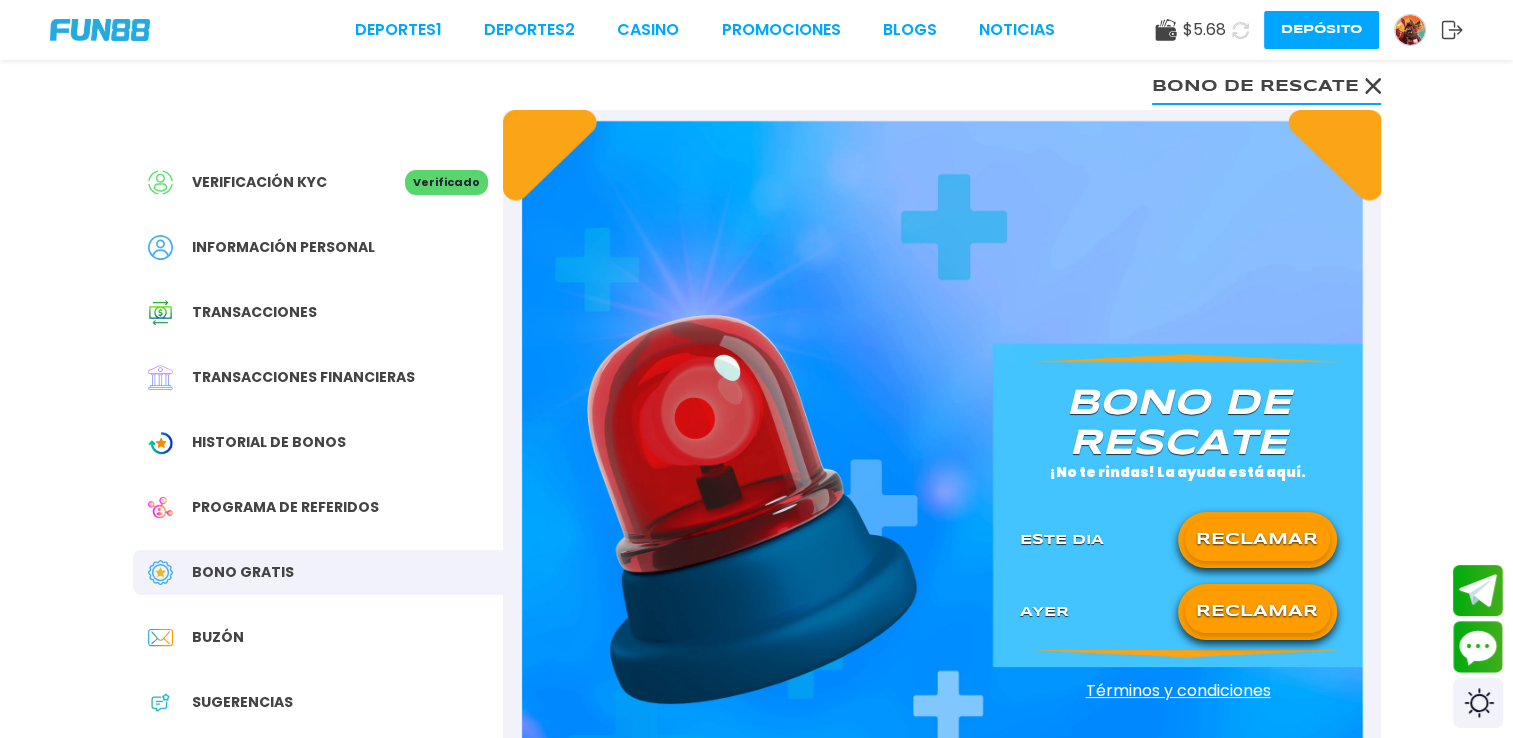click 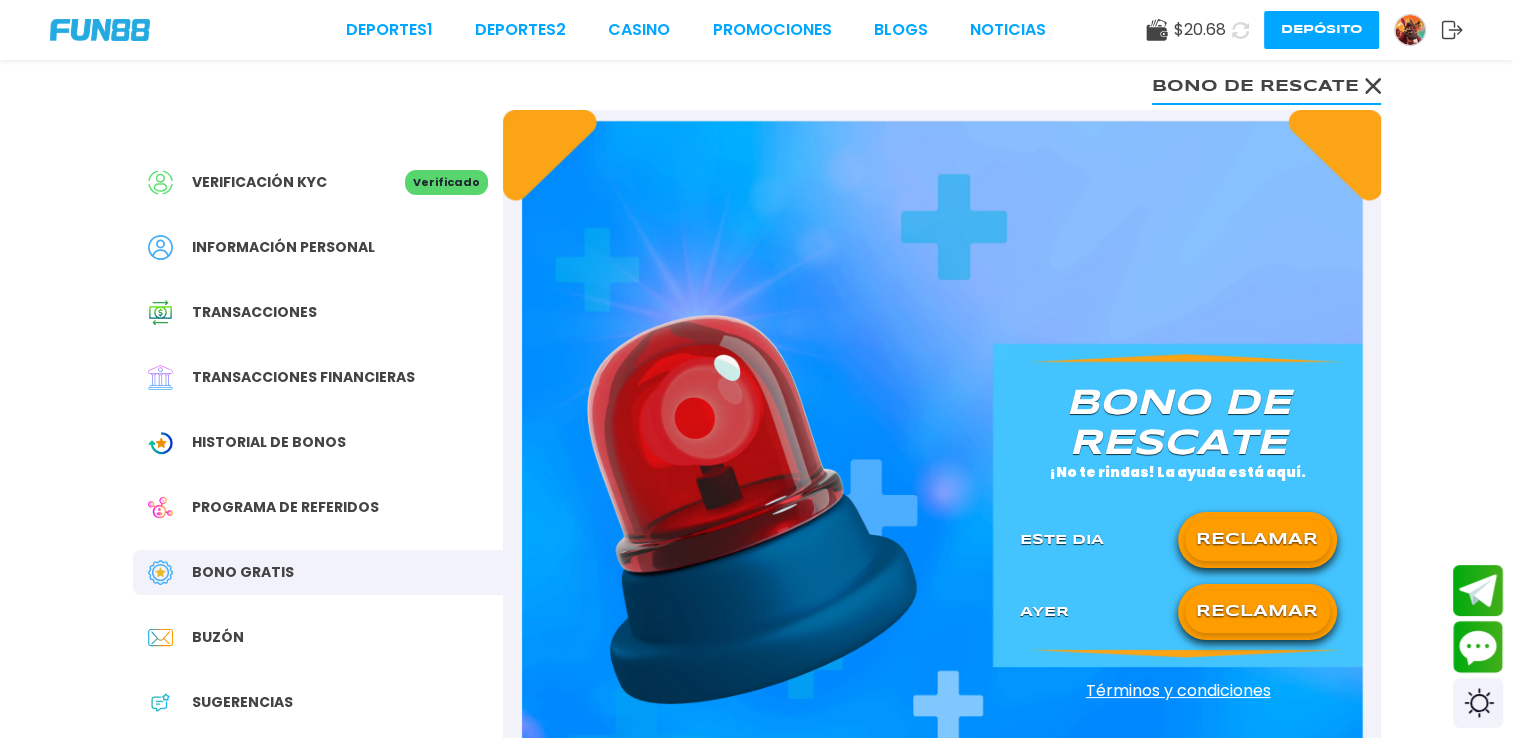 click 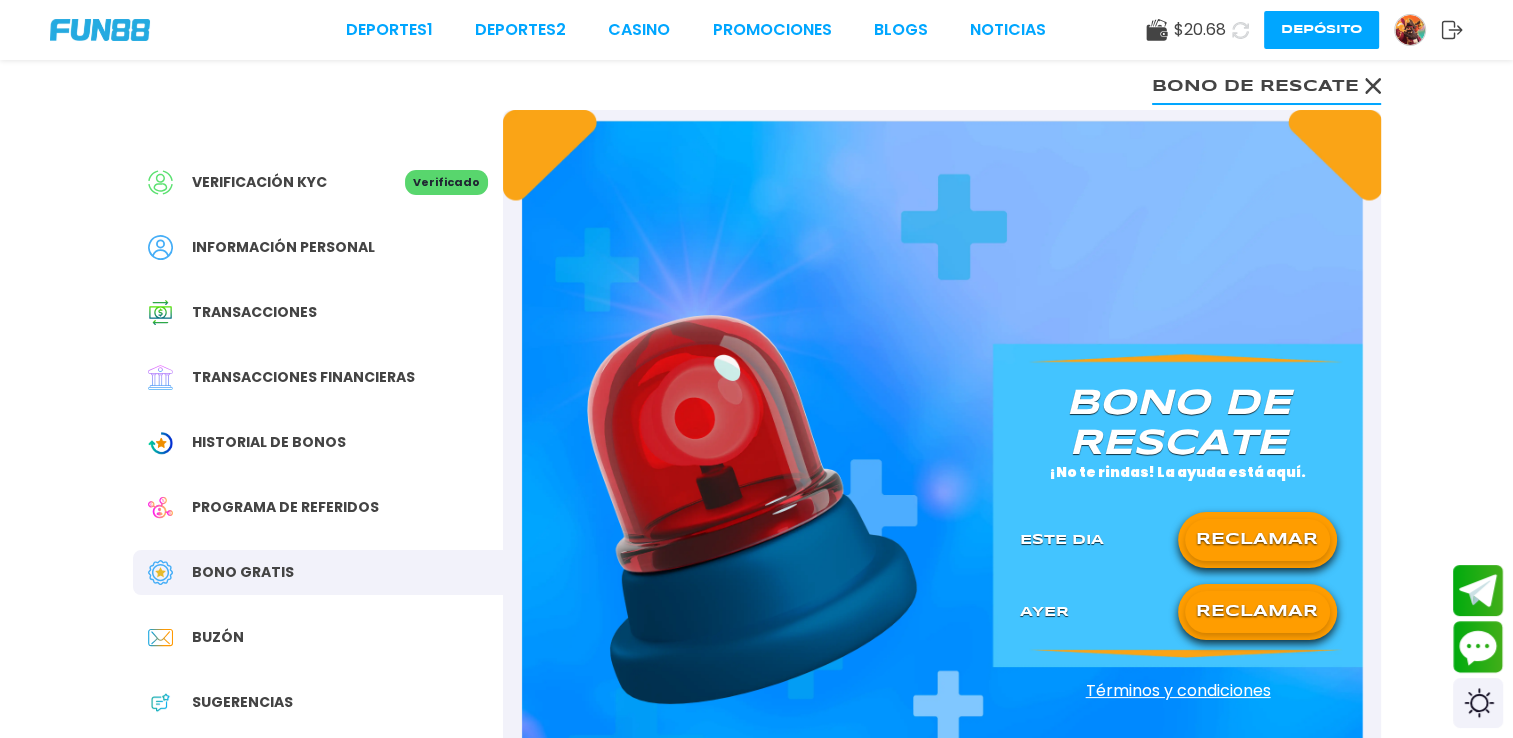 click 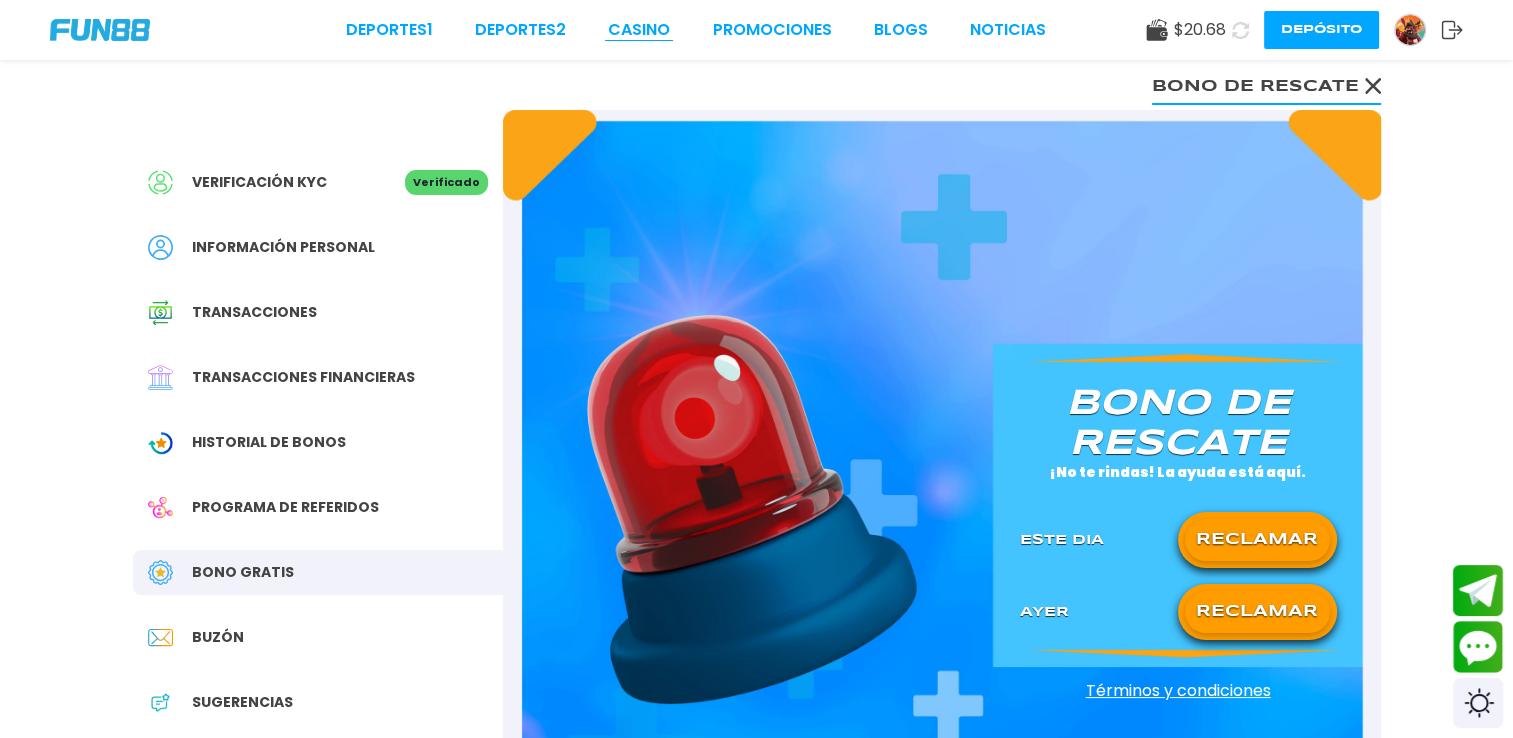 click on "CASINO" at bounding box center (639, 30) 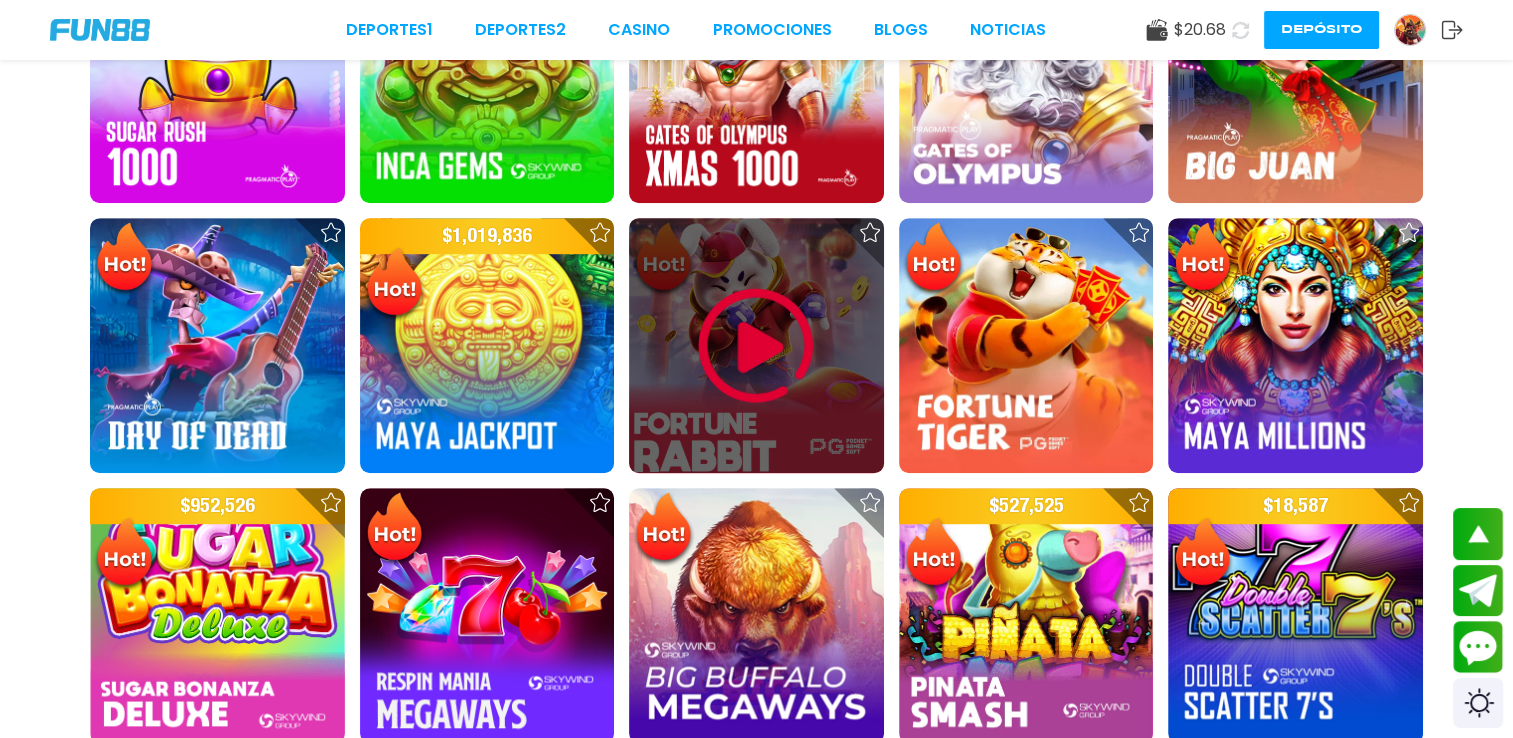 scroll, scrollTop: 1040, scrollLeft: 0, axis: vertical 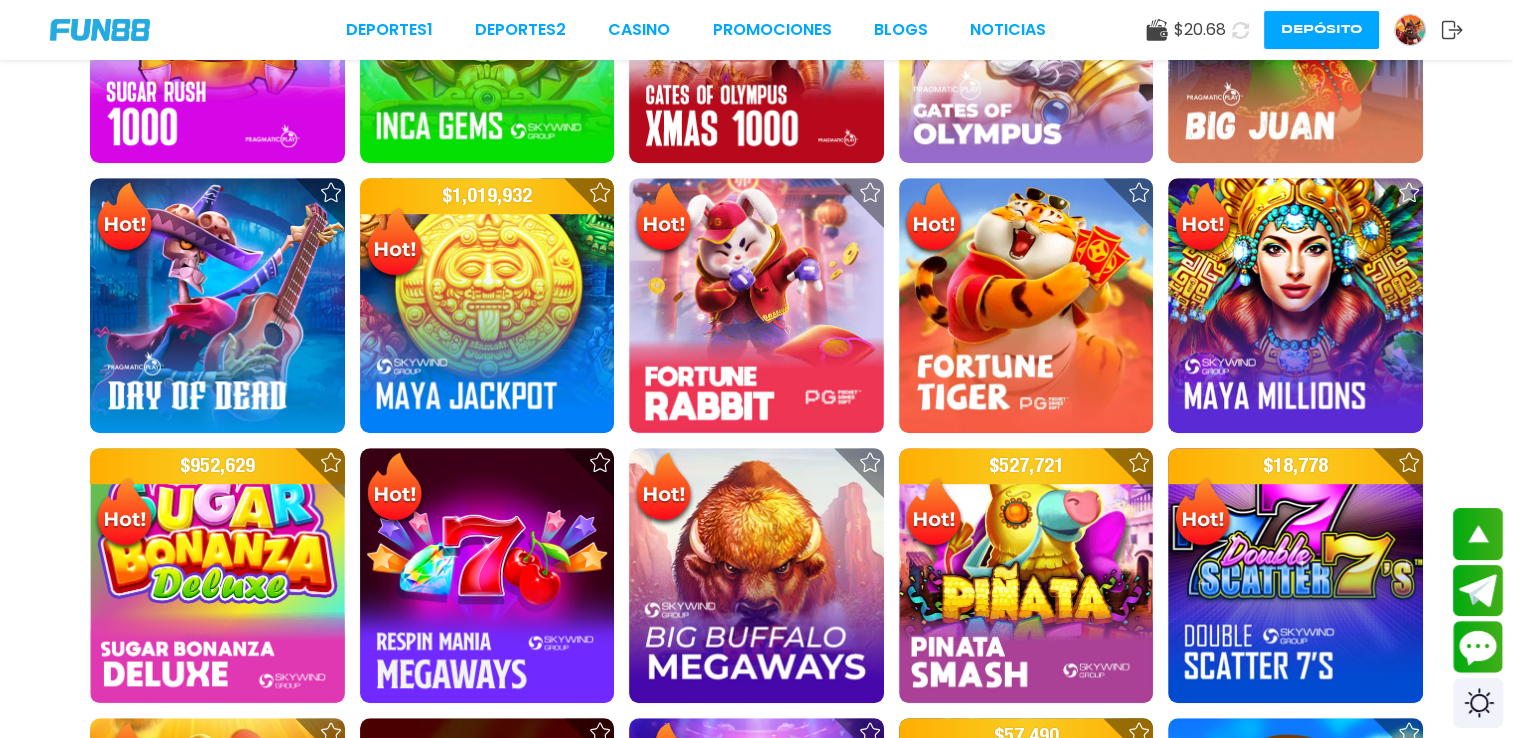 click on "Deportes  1 Deportes  2 CASINO Promociones BLOGS NOTICIAS" at bounding box center (696, 30) 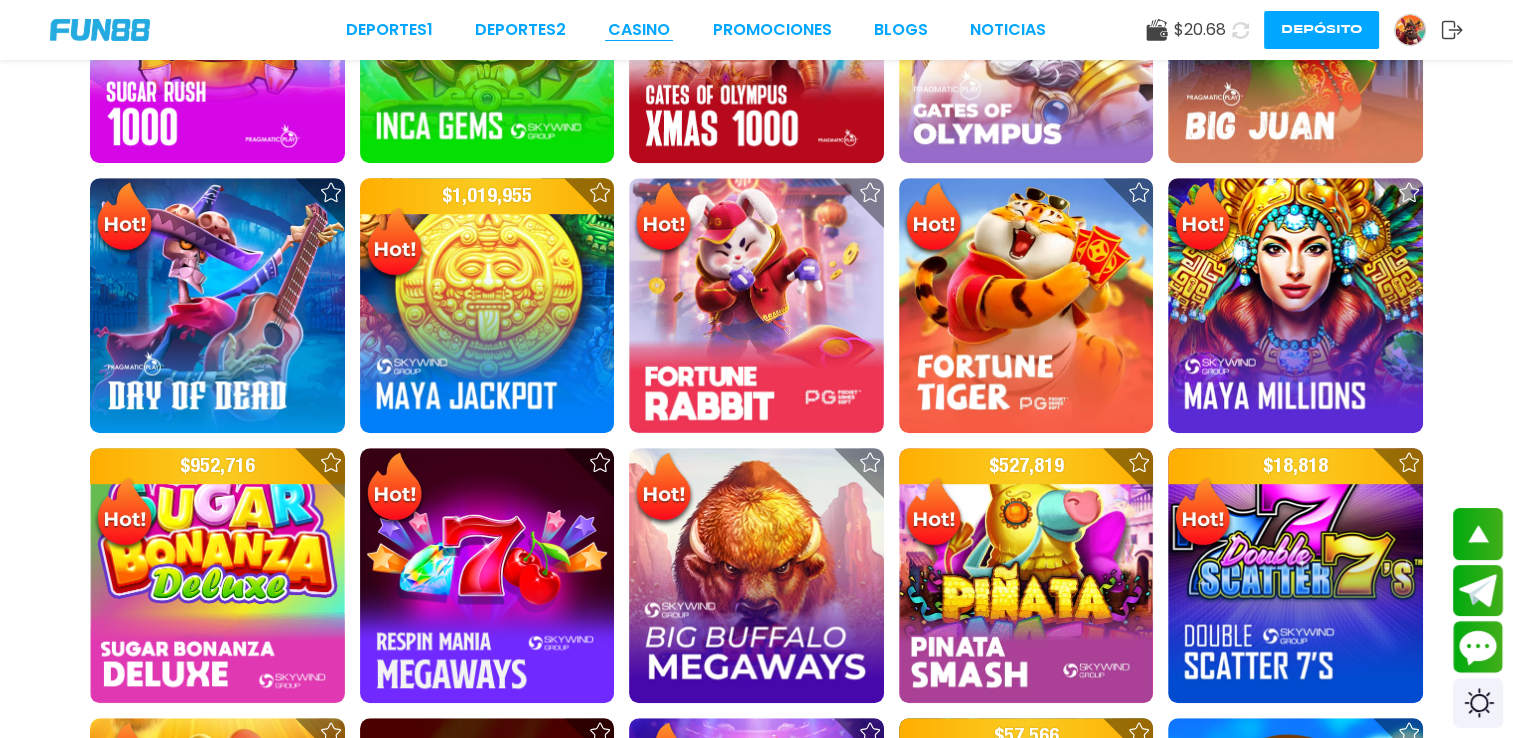 click on "CASINO" at bounding box center [639, 30] 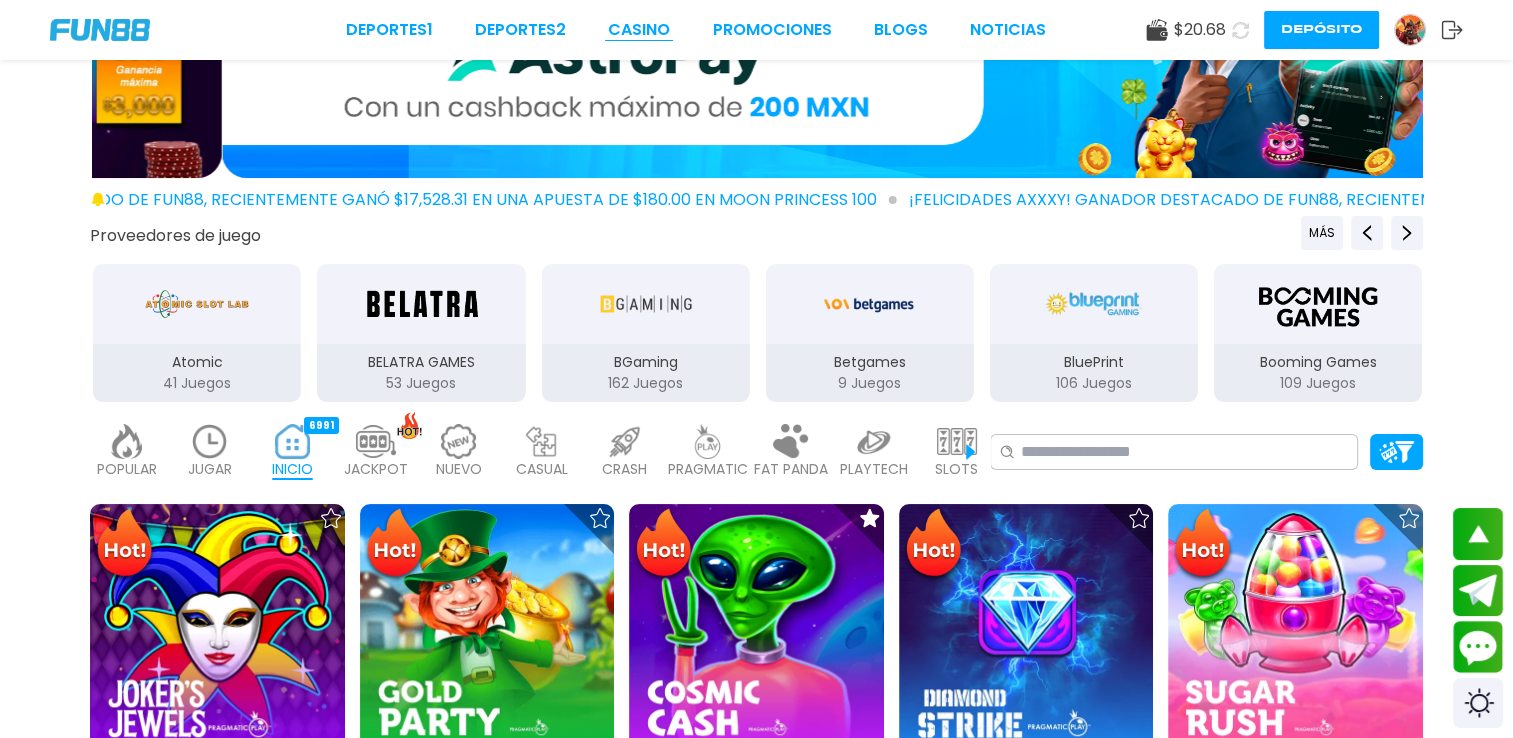 scroll, scrollTop: 160, scrollLeft: 0, axis: vertical 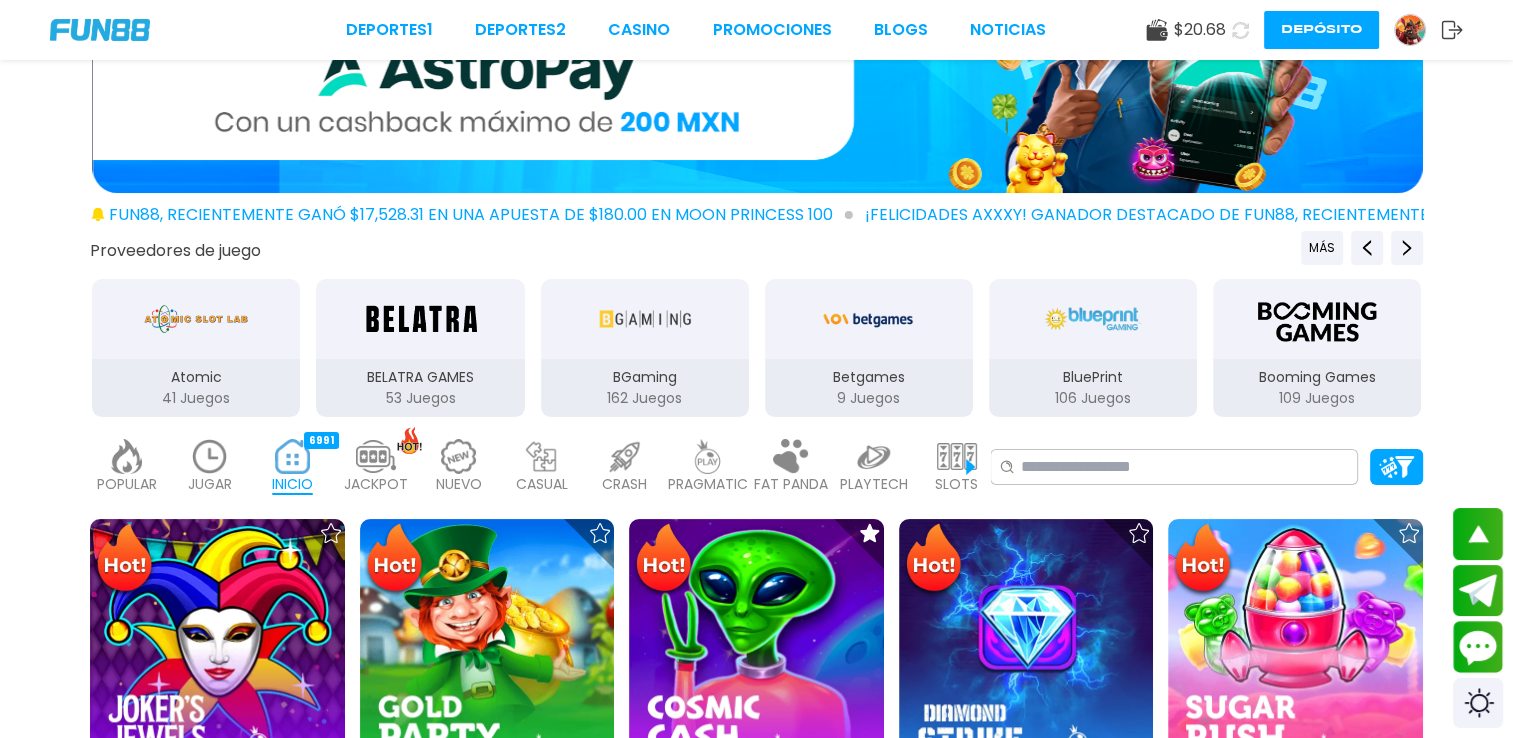 click at bounding box center (210, 456) 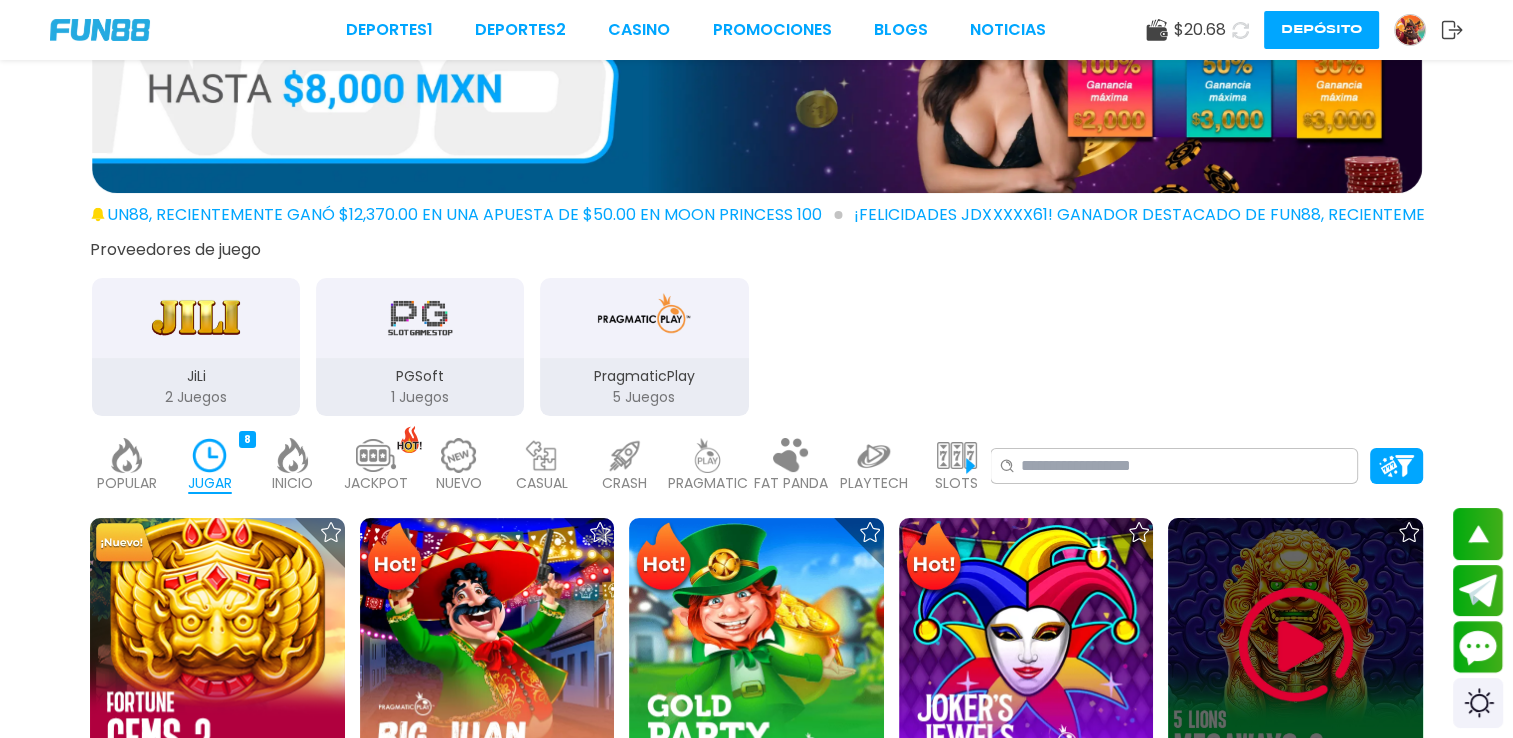 click at bounding box center [1296, 645] 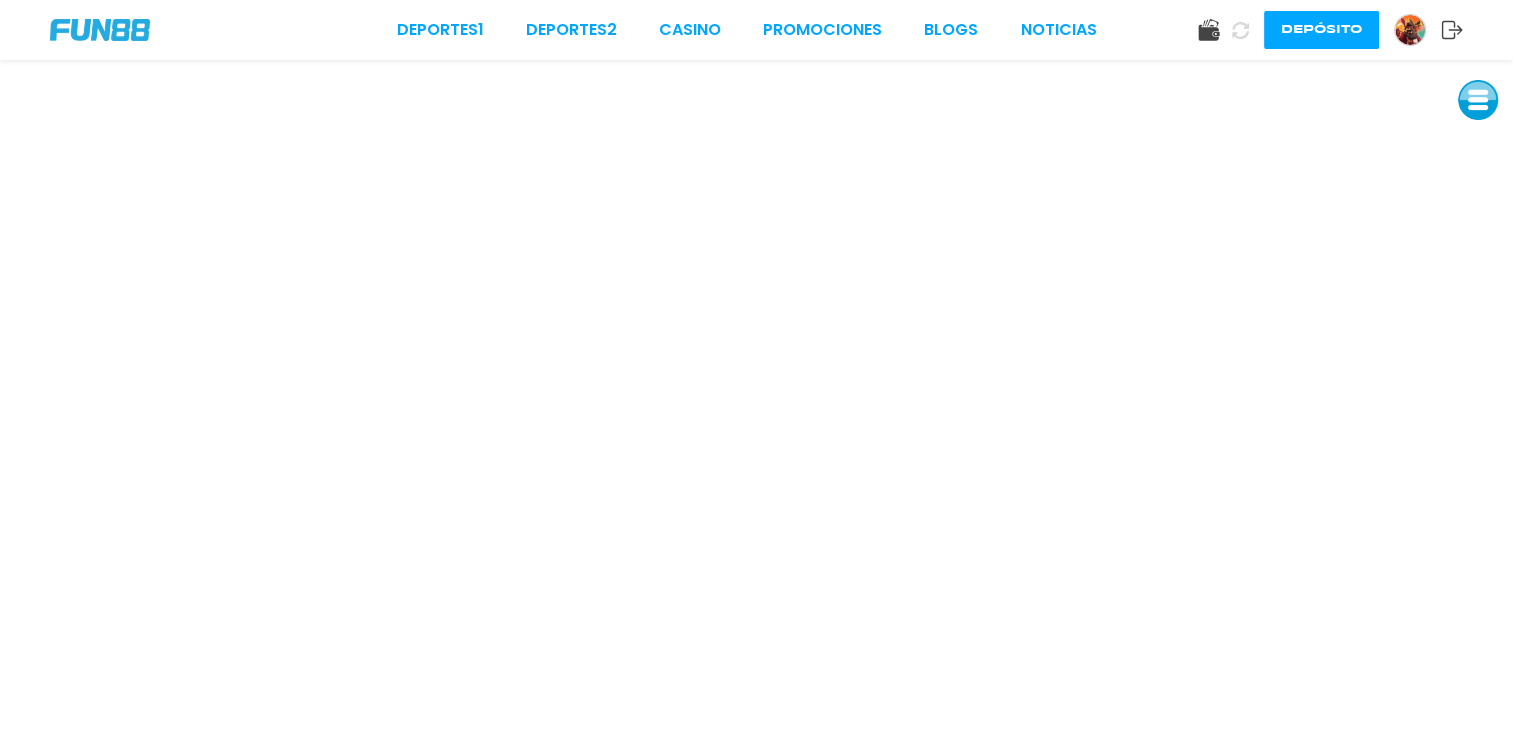 scroll, scrollTop: 0, scrollLeft: 0, axis: both 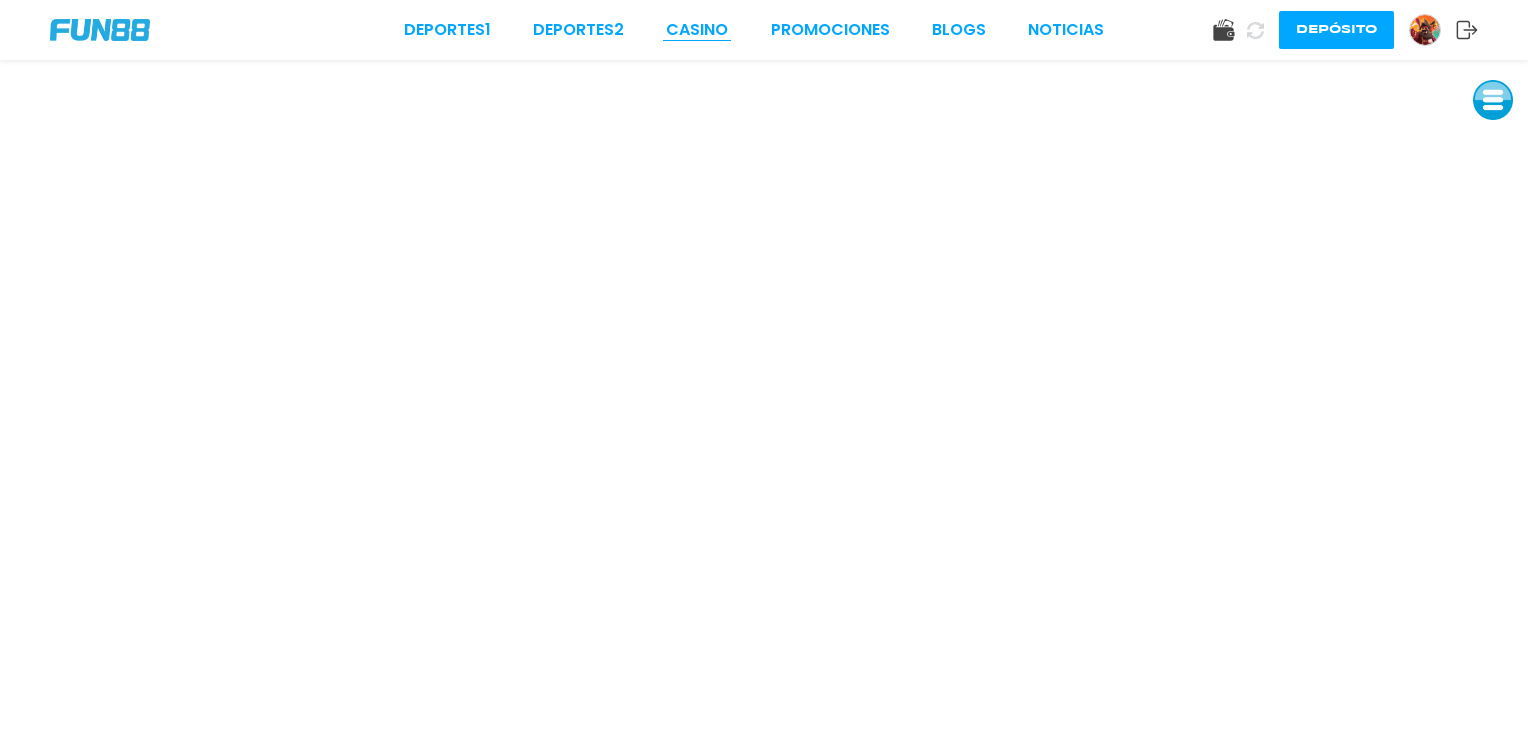 click on "CASINO" at bounding box center [697, 30] 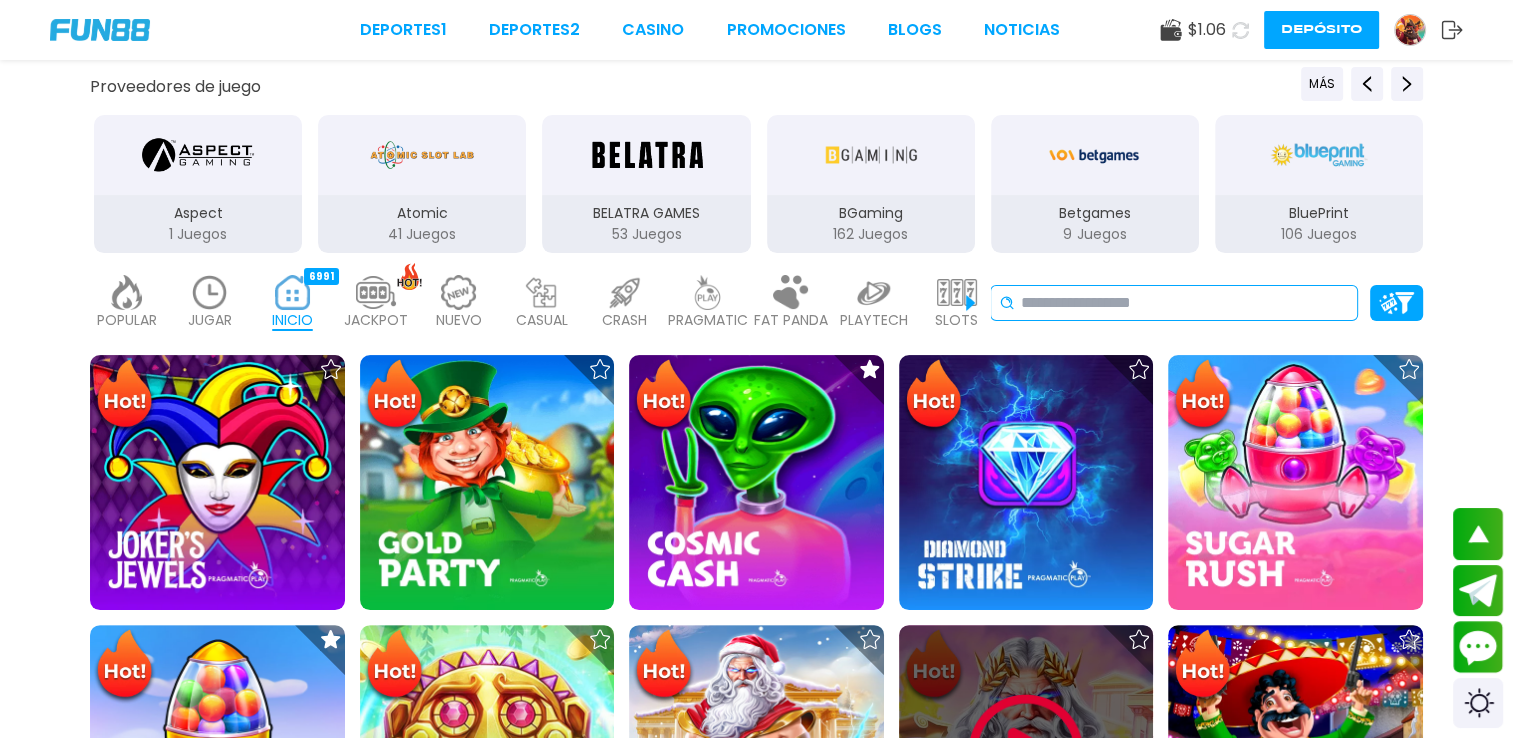 scroll, scrollTop: 360, scrollLeft: 0, axis: vertical 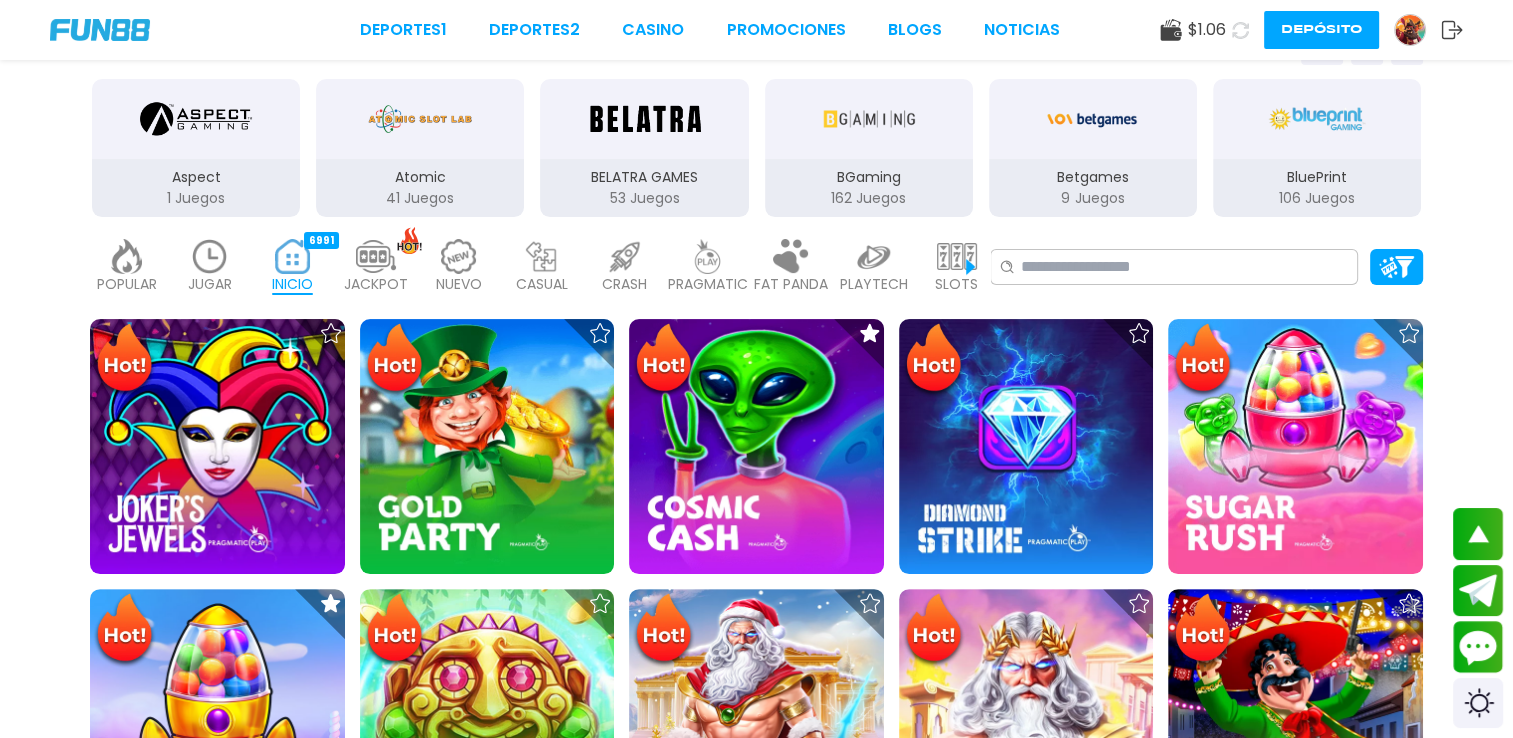 click on "JUGAR" at bounding box center (210, 284) 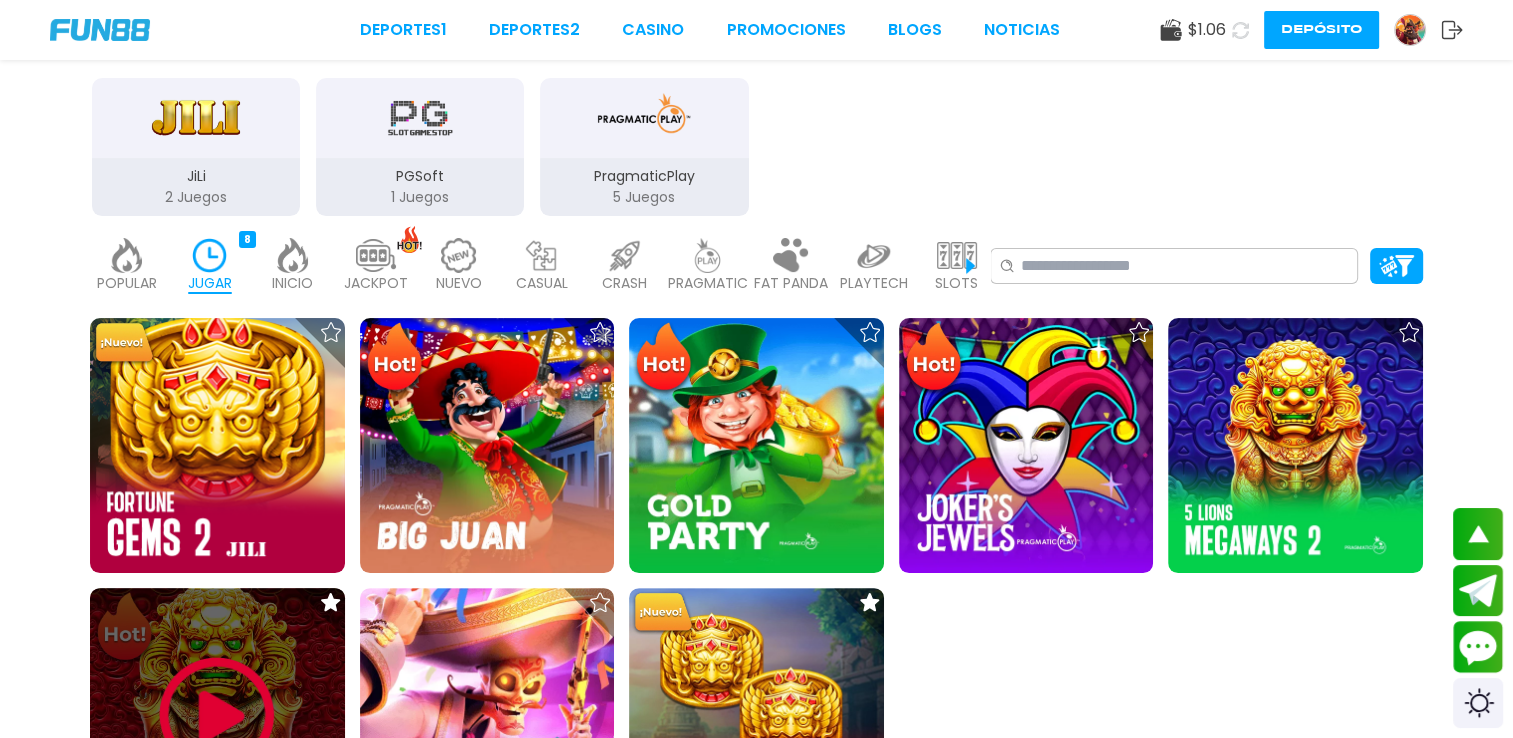 click at bounding box center (217, 715) 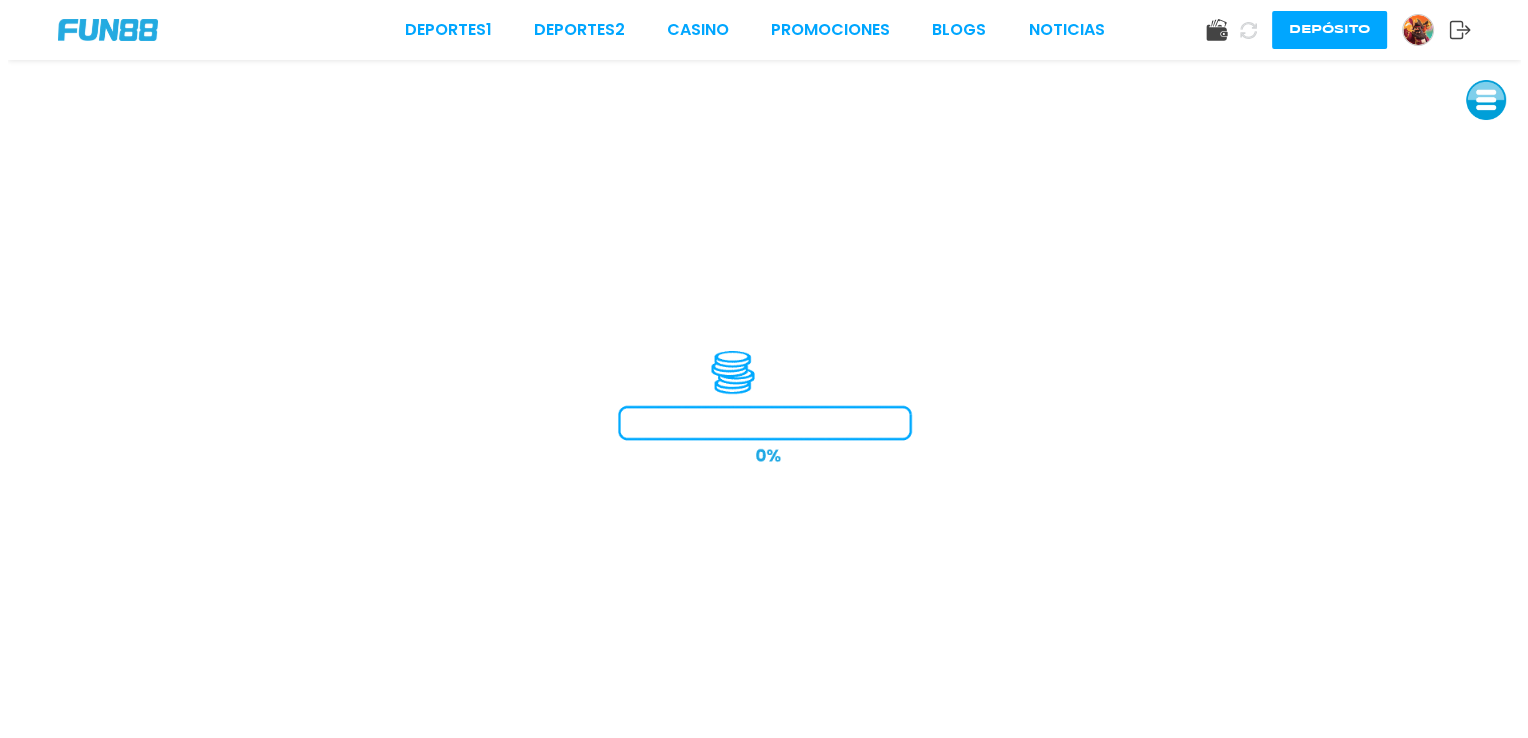 scroll, scrollTop: 0, scrollLeft: 0, axis: both 